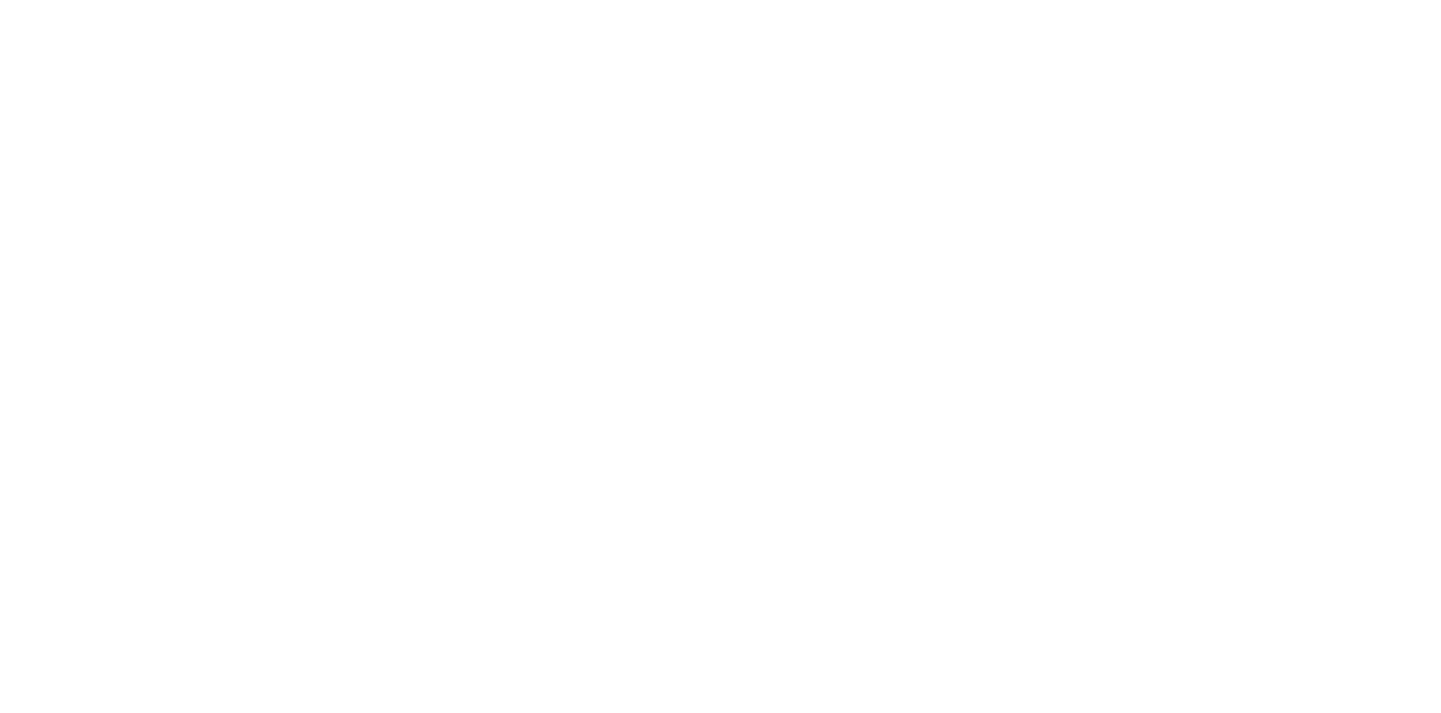 scroll, scrollTop: 0, scrollLeft: 0, axis: both 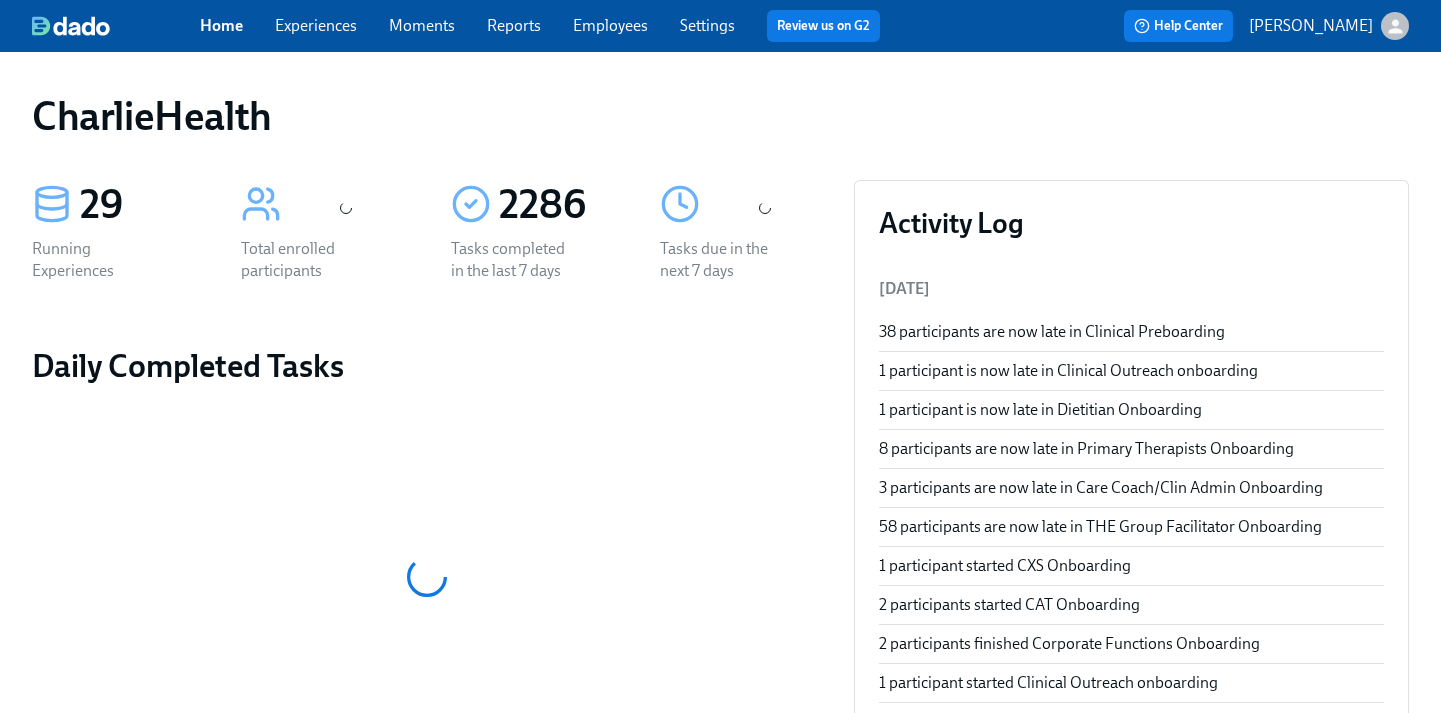 click on "Home Experiences Moments Reports Employees Settings Review us on G2" at bounding box center (548, 26) 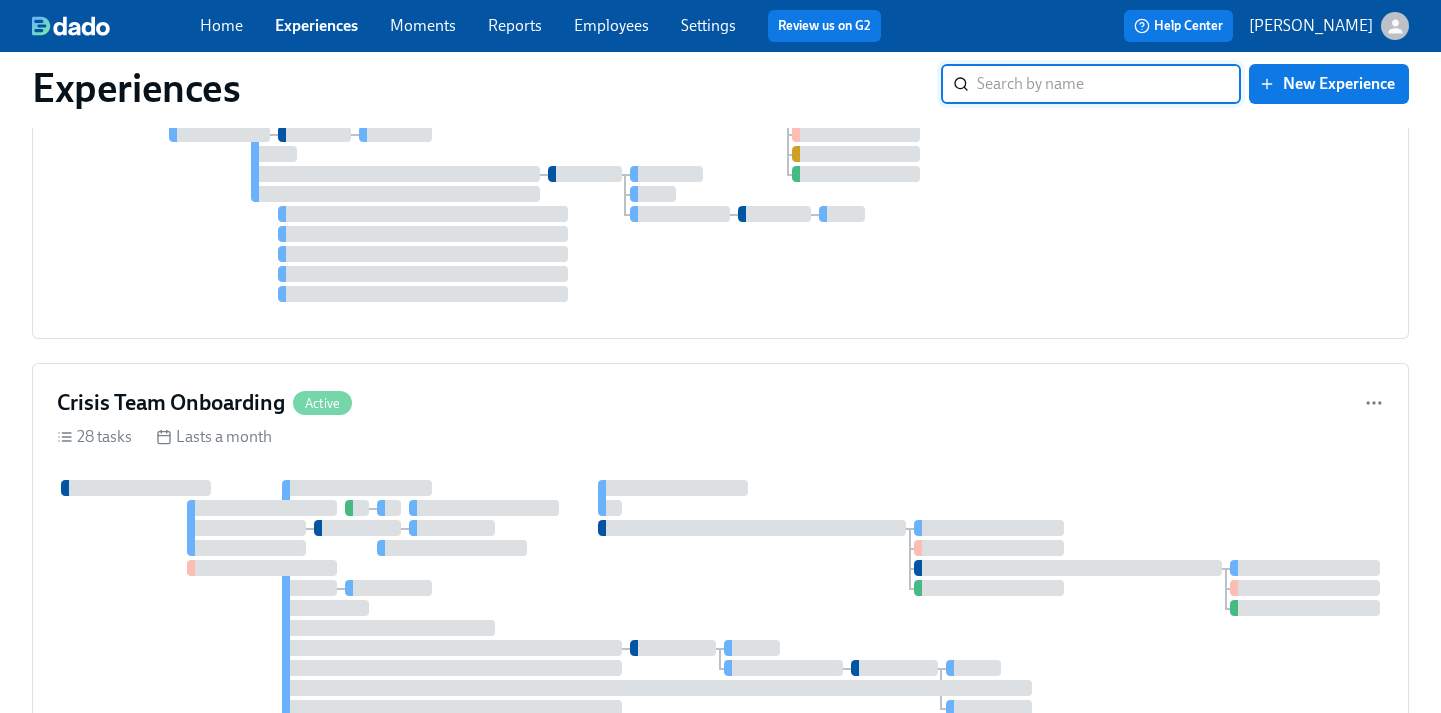 scroll, scrollTop: 4725, scrollLeft: 0, axis: vertical 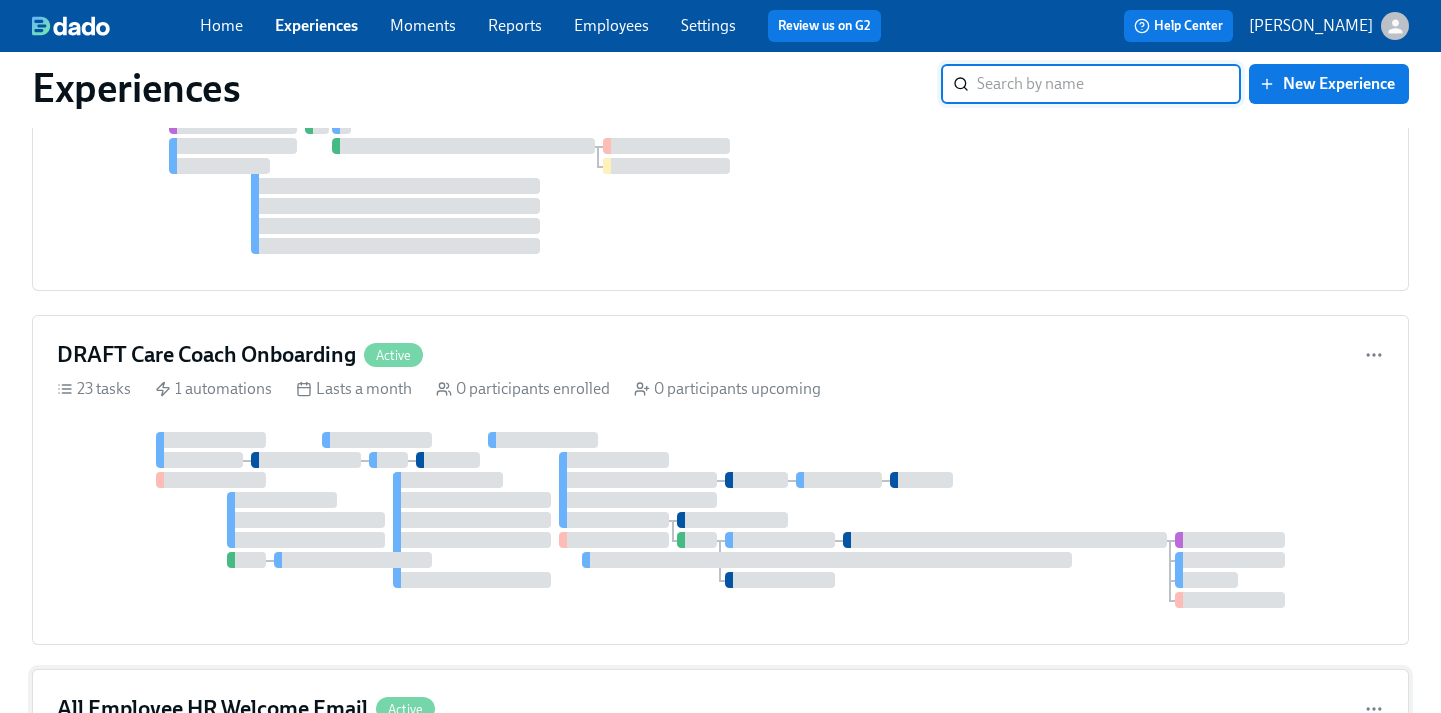 click on "0 tasks   Lasts   3 days" at bounding box center (720, 743) 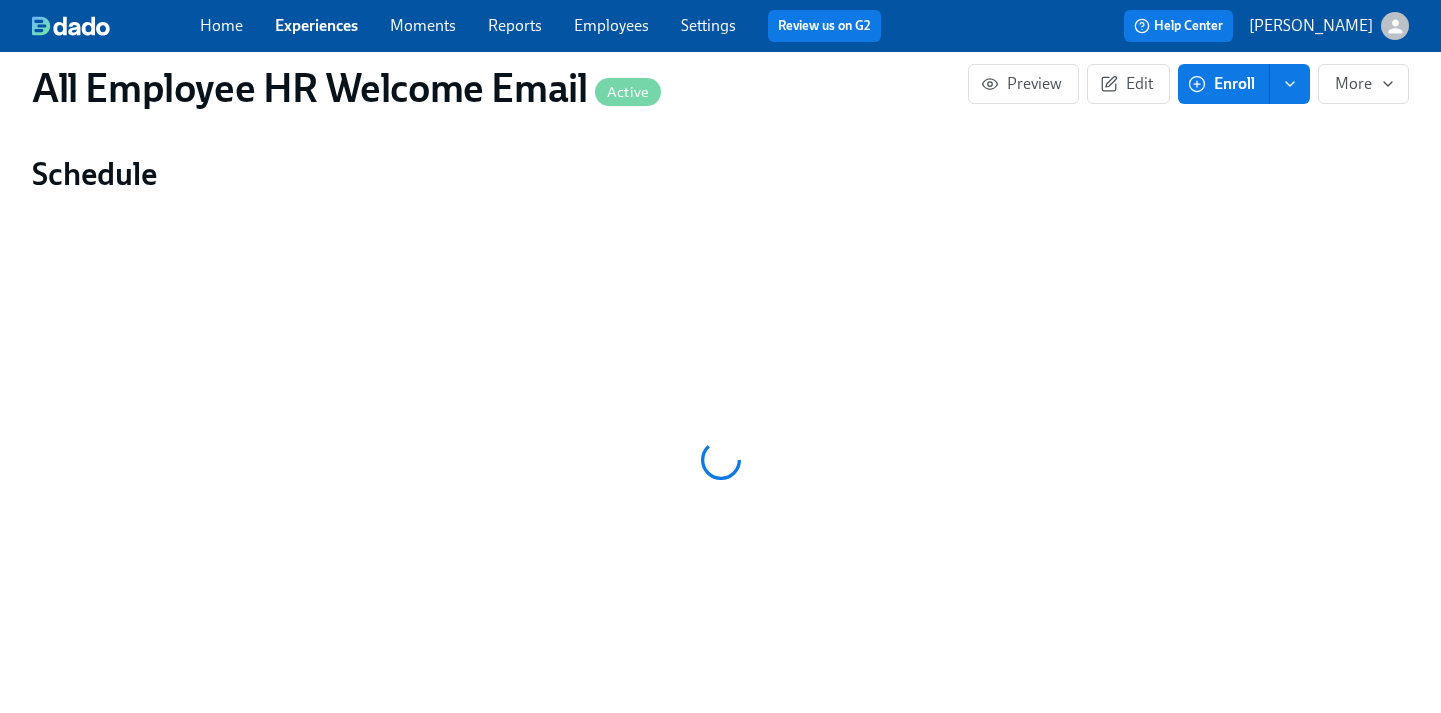 scroll, scrollTop: 623, scrollLeft: 0, axis: vertical 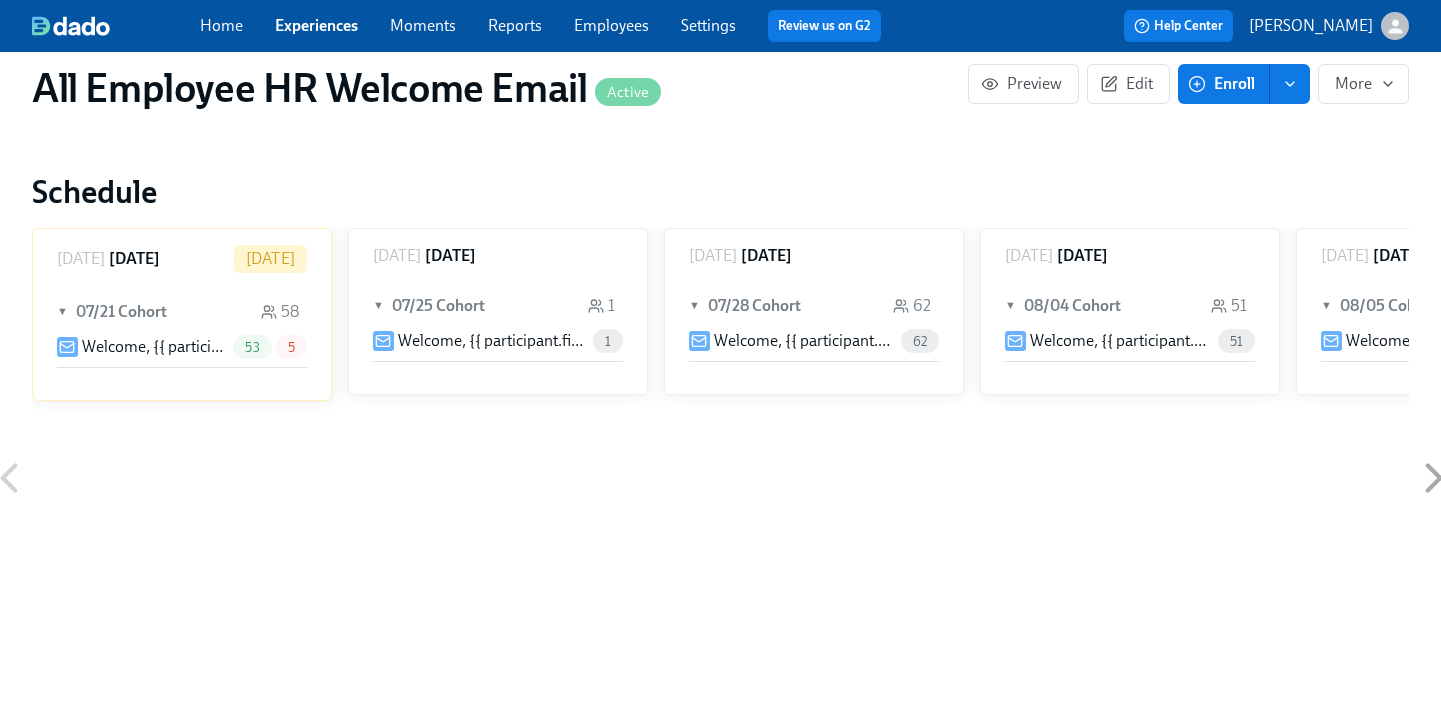 click on "5" at bounding box center [291, 347] 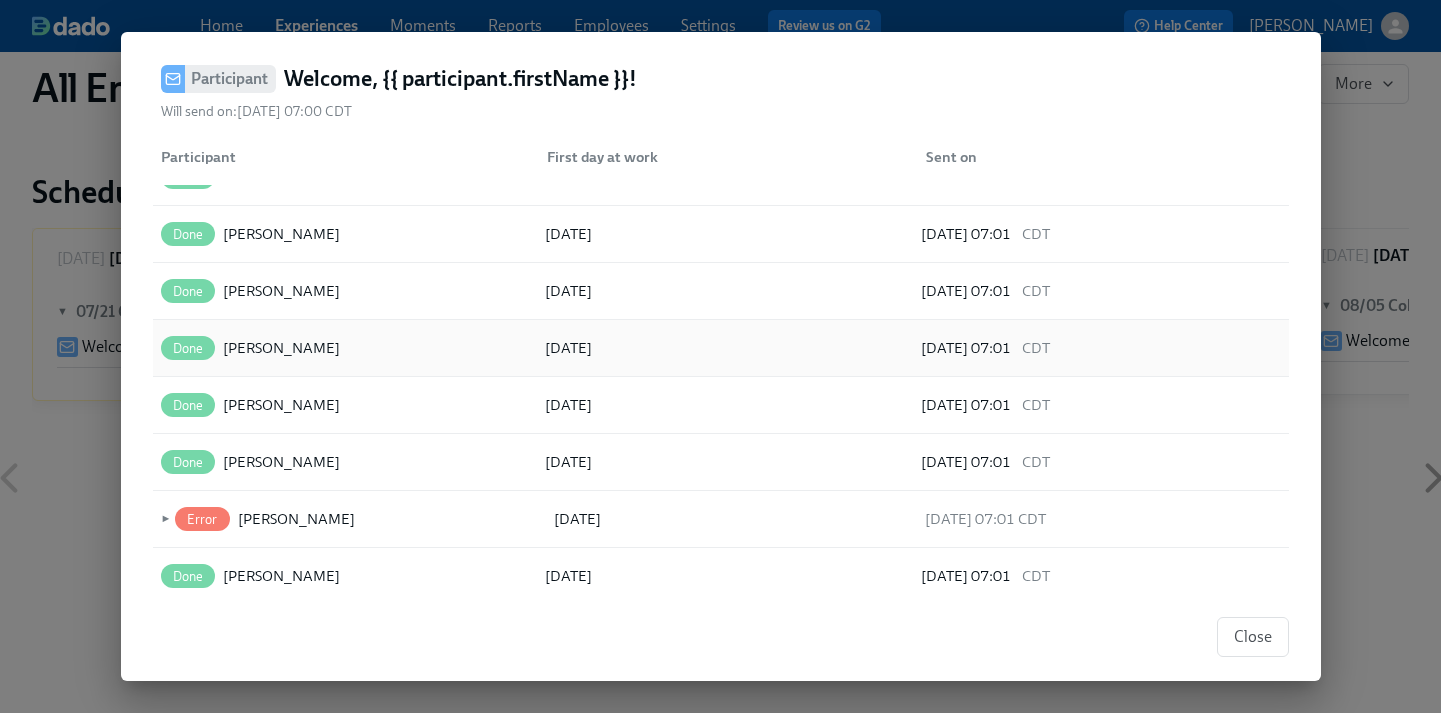 scroll, scrollTop: 2557, scrollLeft: 0, axis: vertical 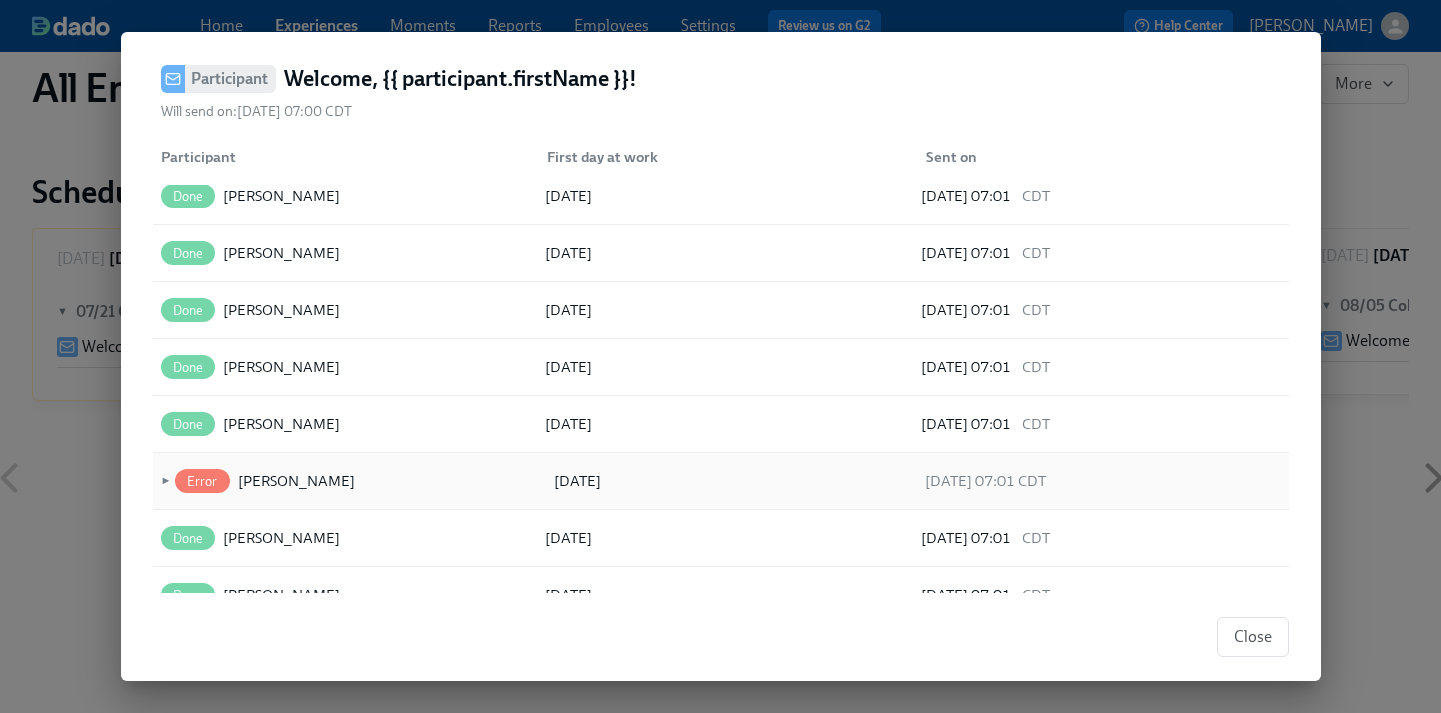 click on "►" at bounding box center (164, 481) 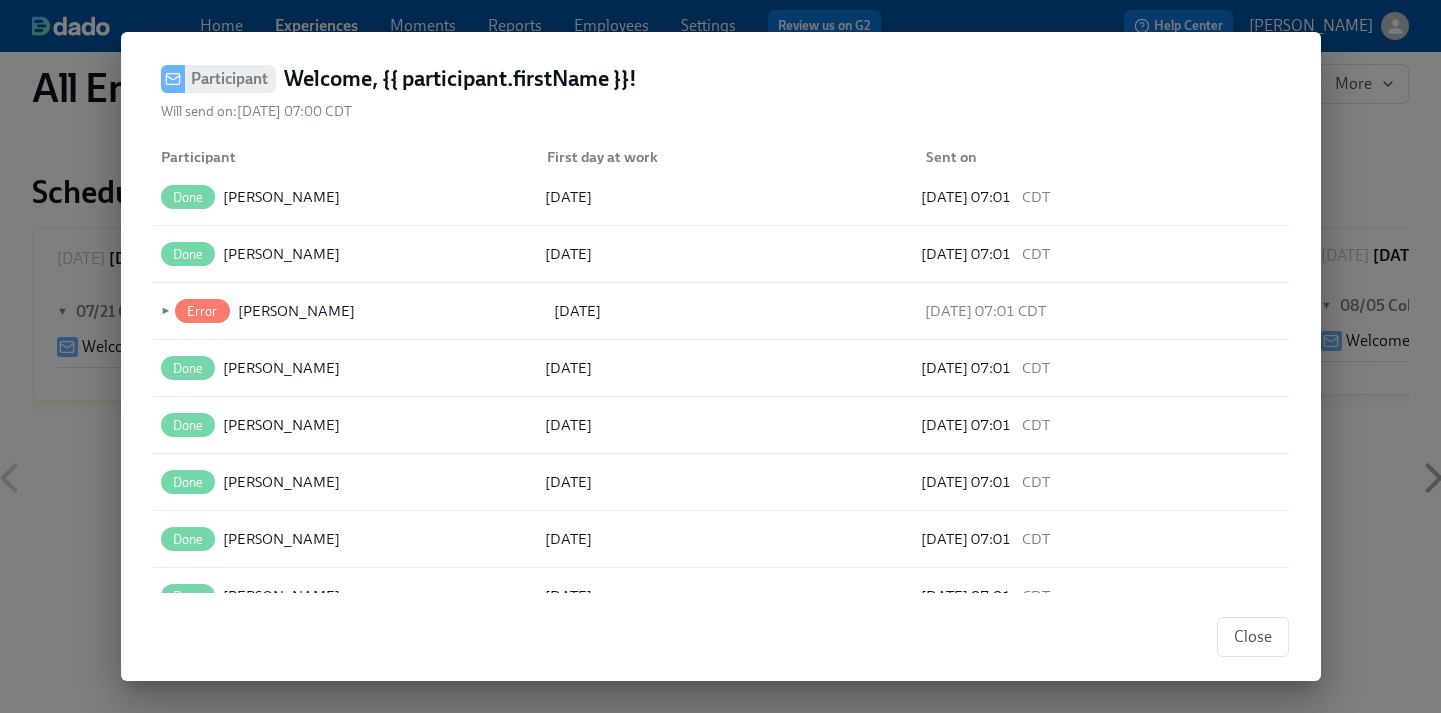 scroll, scrollTop: 0, scrollLeft: 0, axis: both 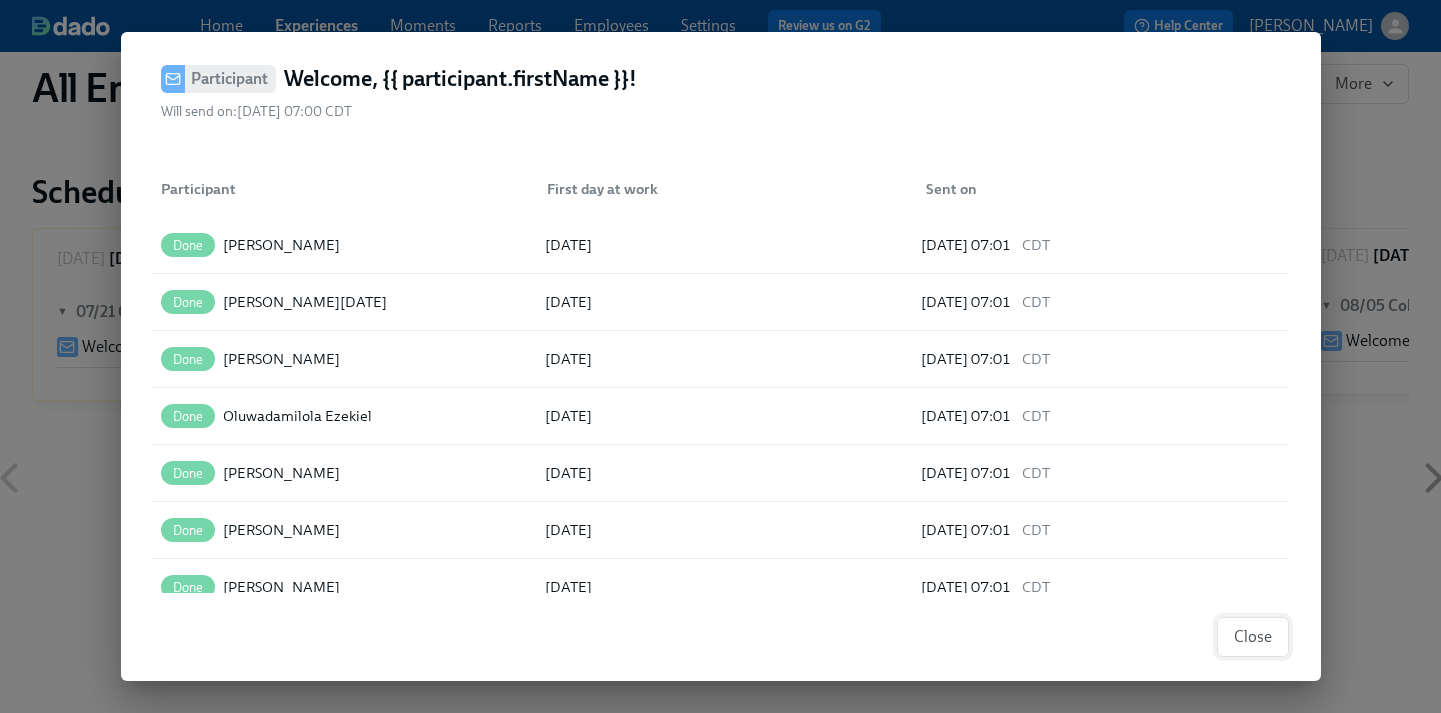 click on "Close" at bounding box center [1253, 637] 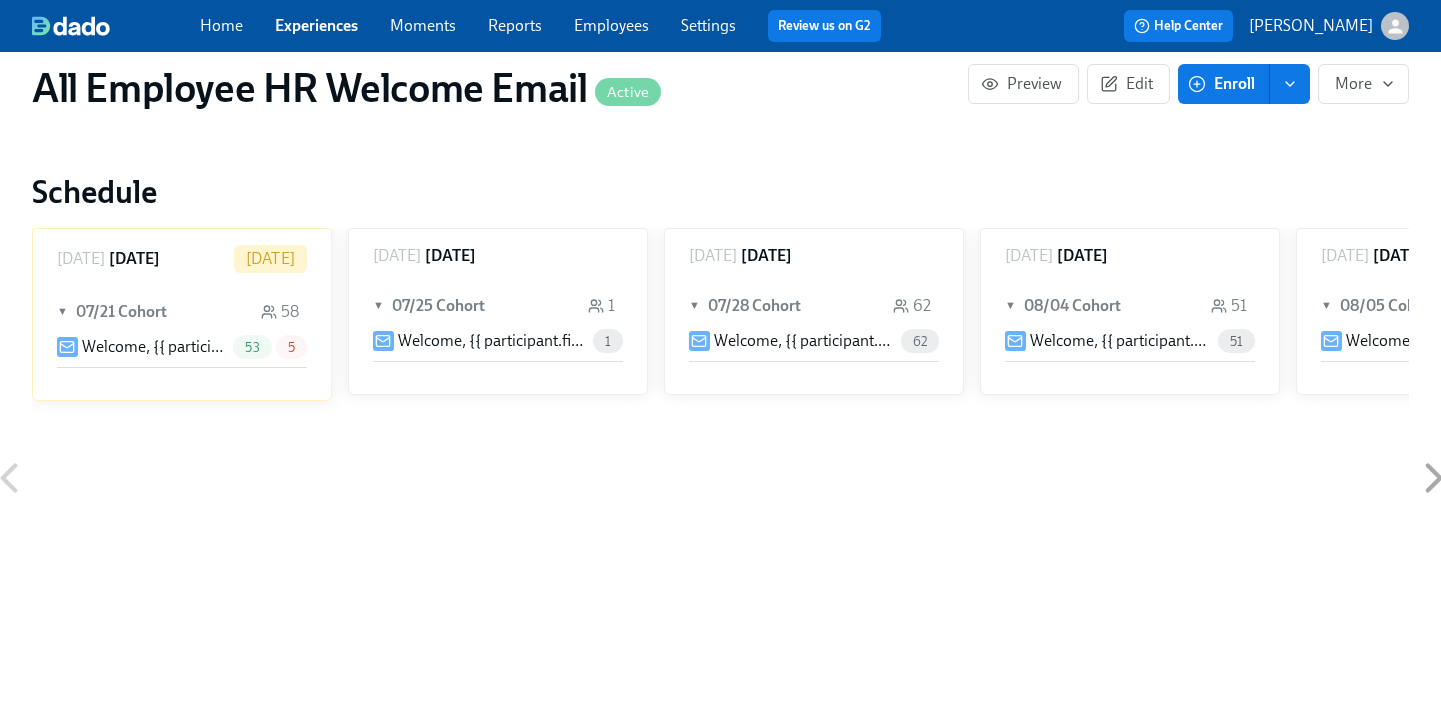 scroll, scrollTop: 0, scrollLeft: 0, axis: both 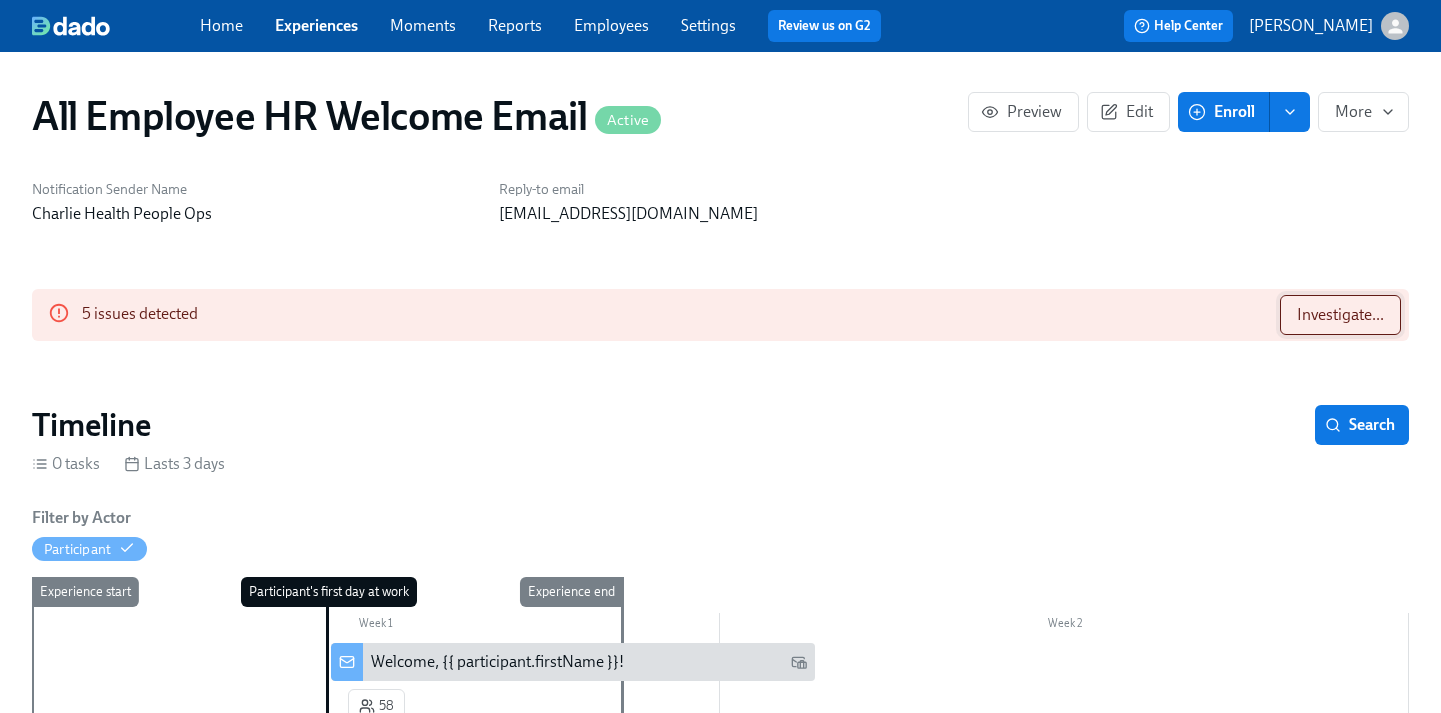 click on "Investigate..." at bounding box center [1340, 315] 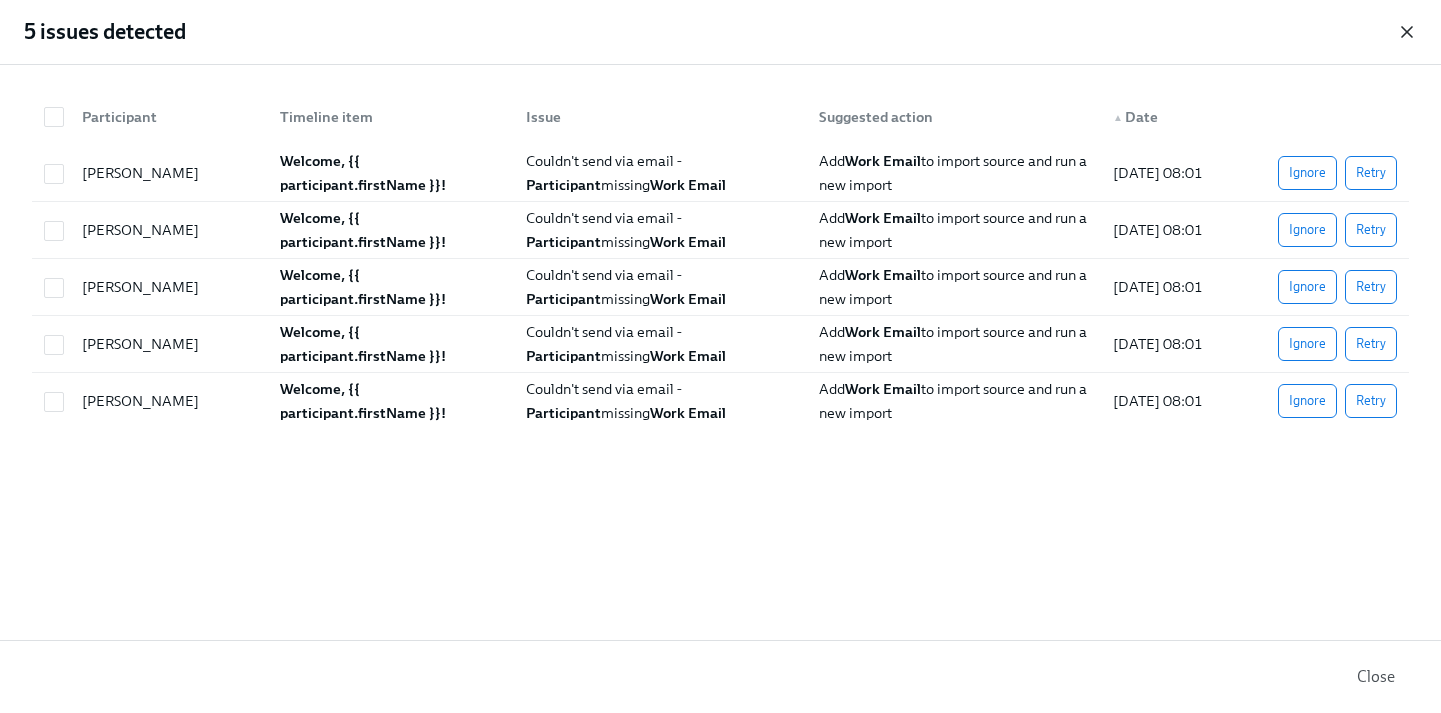 click 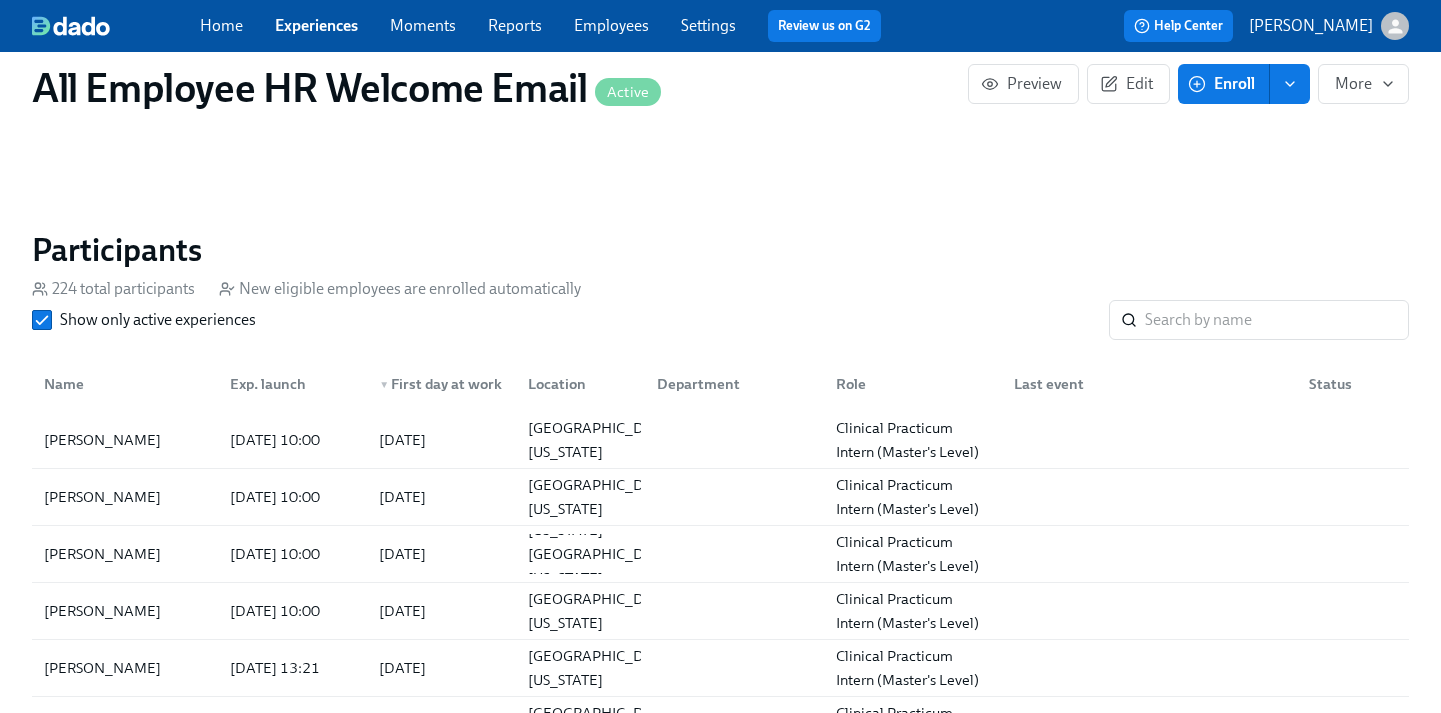 scroll, scrollTop: 1299, scrollLeft: 0, axis: vertical 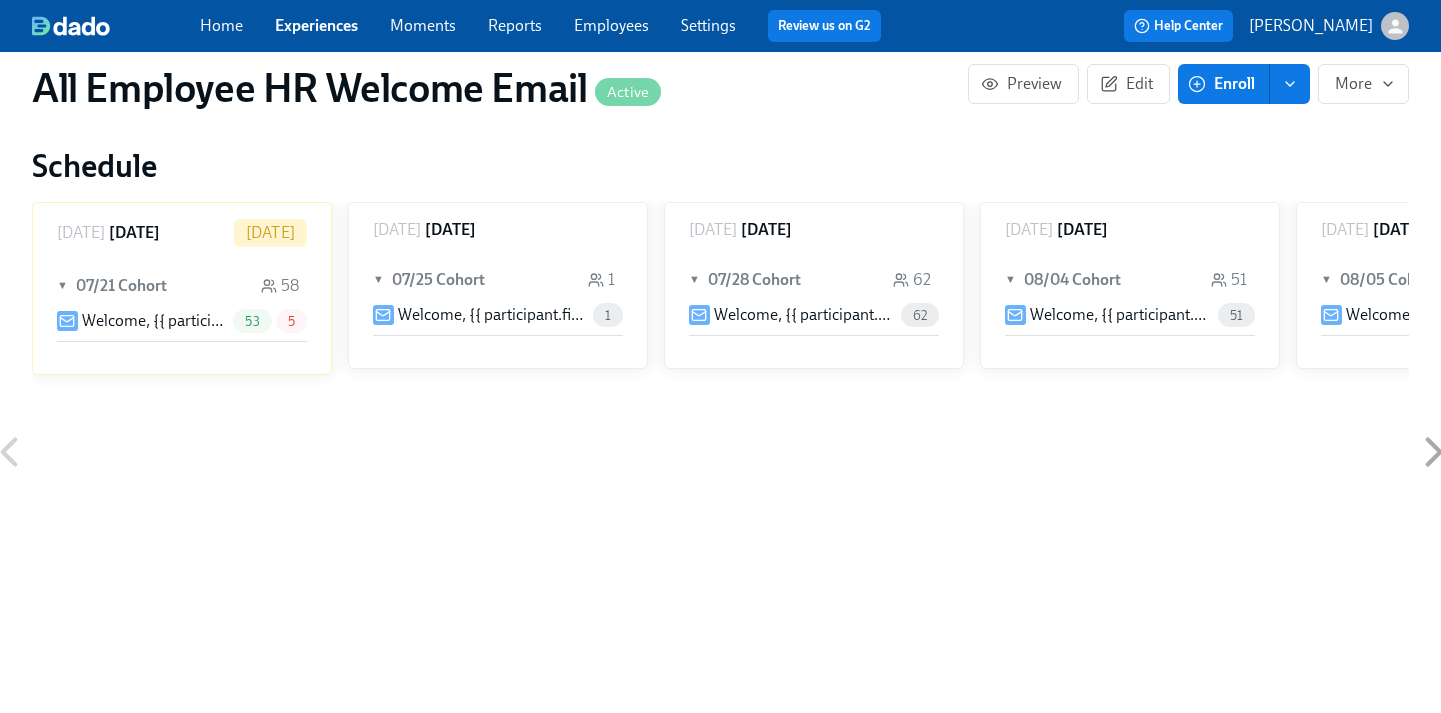 click on "▼ 07/21   Cohort   58" at bounding box center (182, 286) 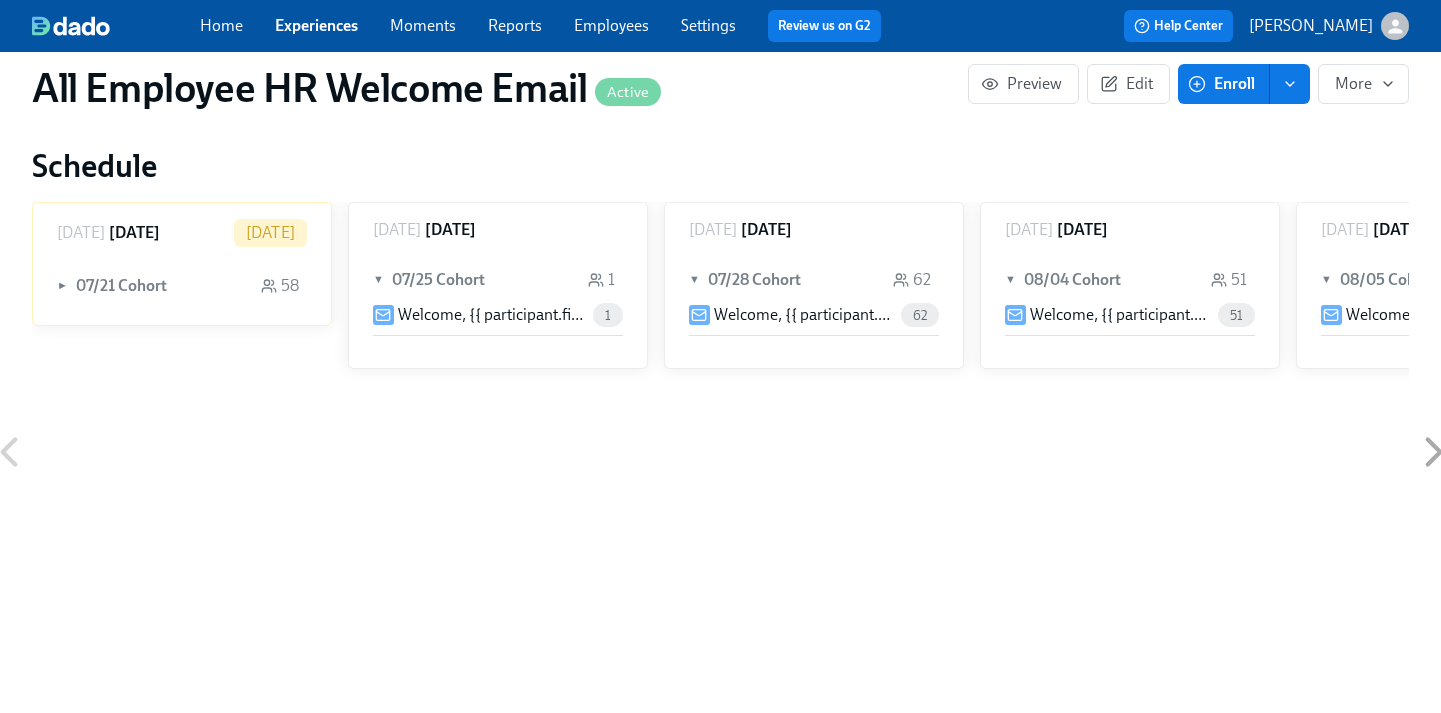 click on "► 07/21   Cohort   58" at bounding box center [182, 286] 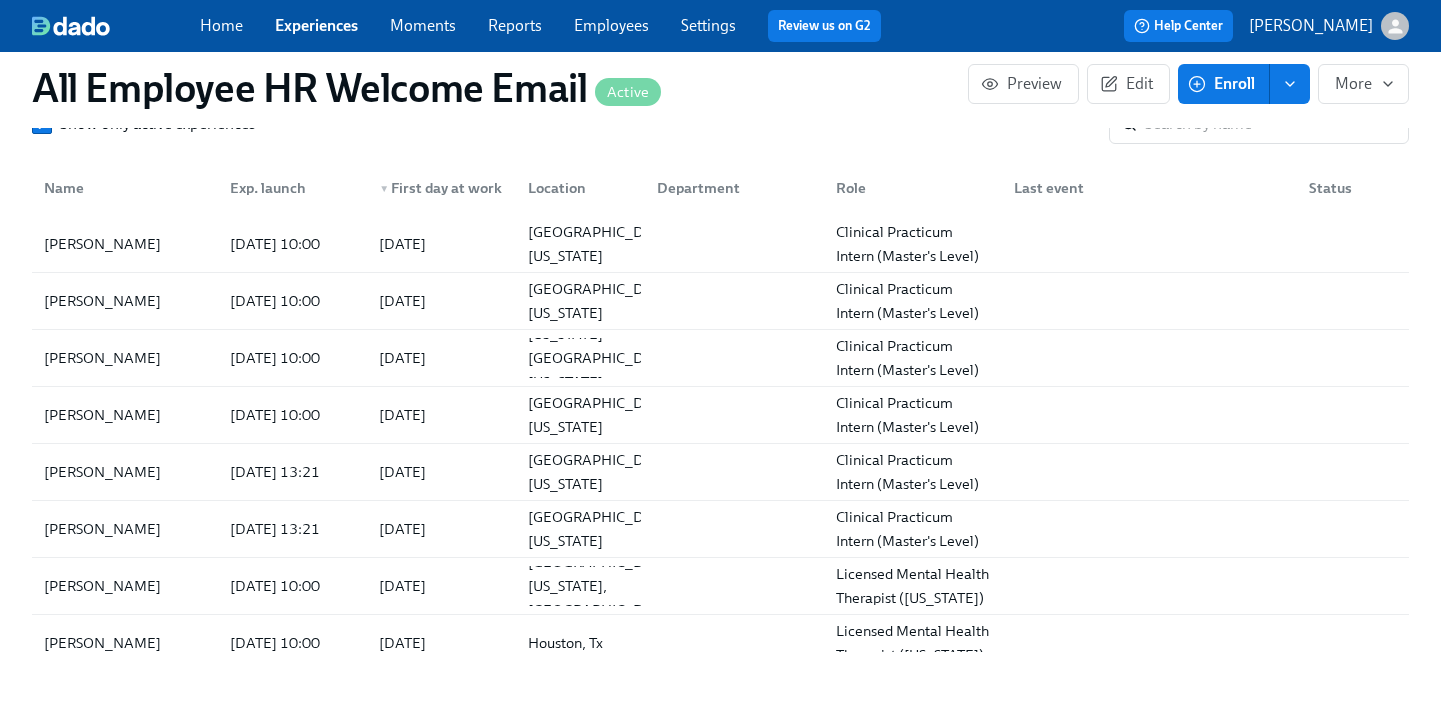 scroll, scrollTop: 1504, scrollLeft: 0, axis: vertical 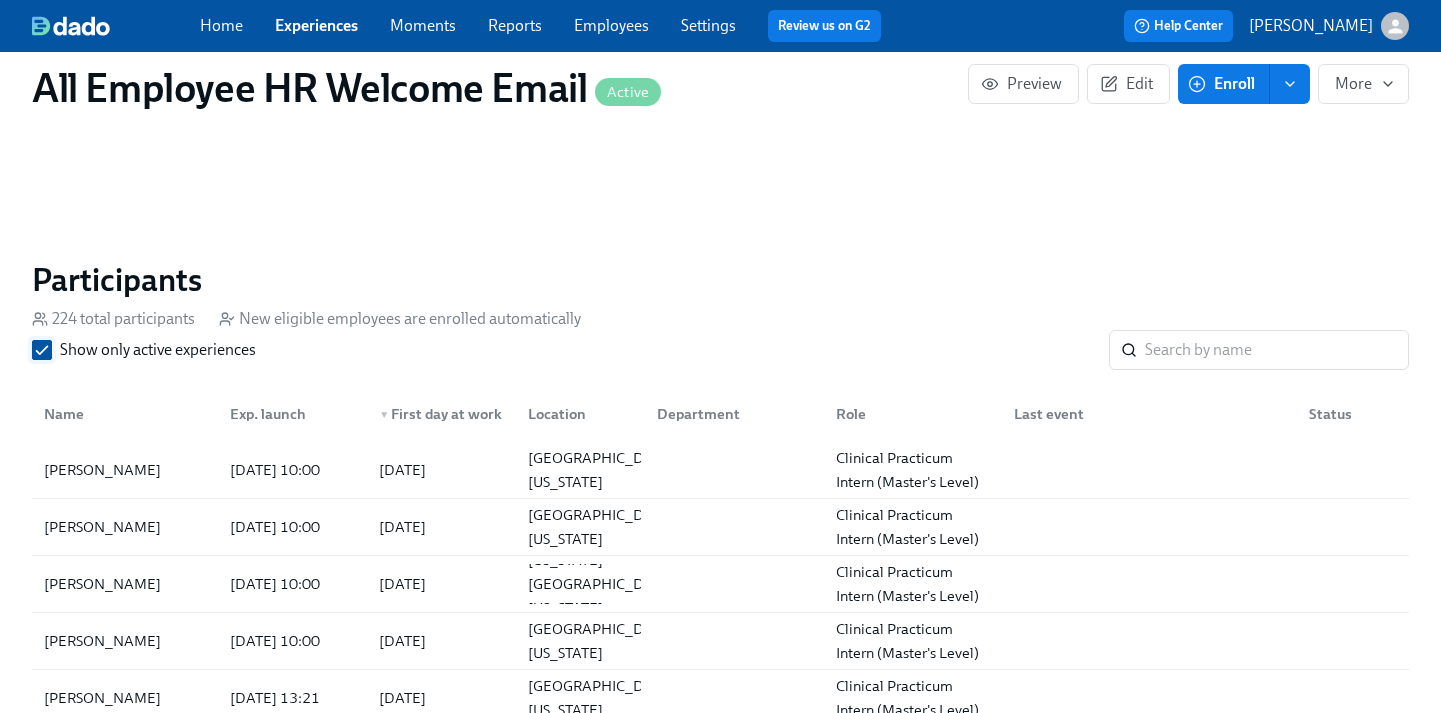 click on "Show only active experiences" at bounding box center (42, 350) 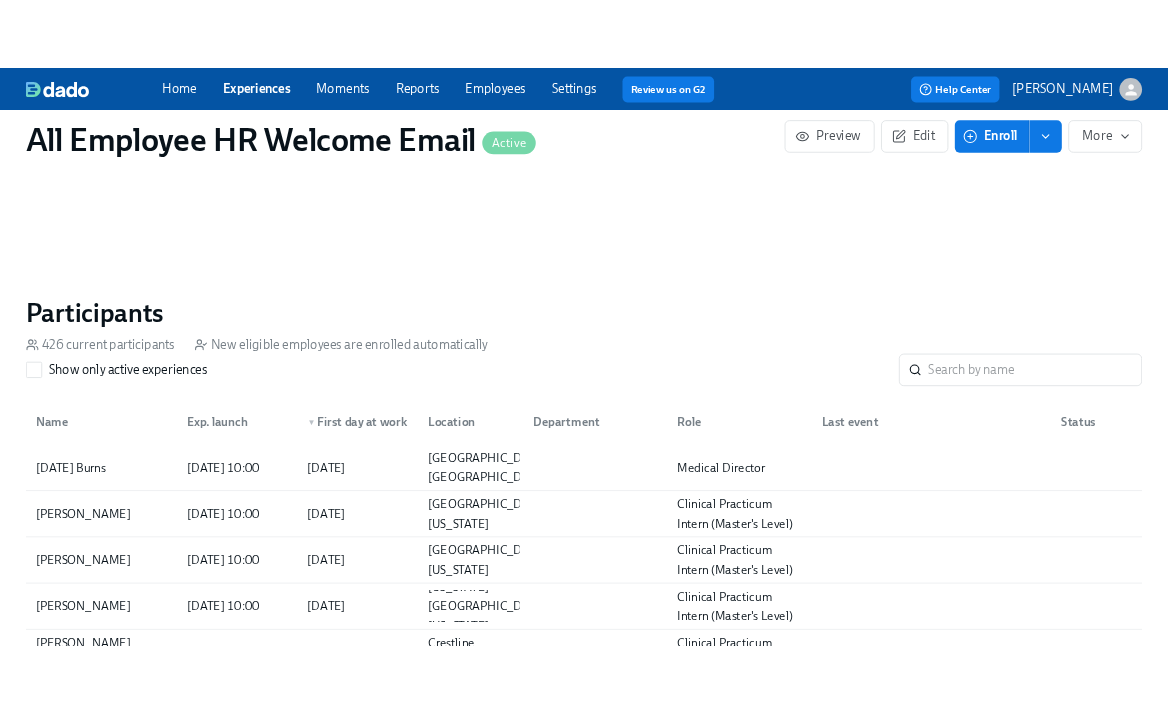 scroll, scrollTop: 1131, scrollLeft: 0, axis: vertical 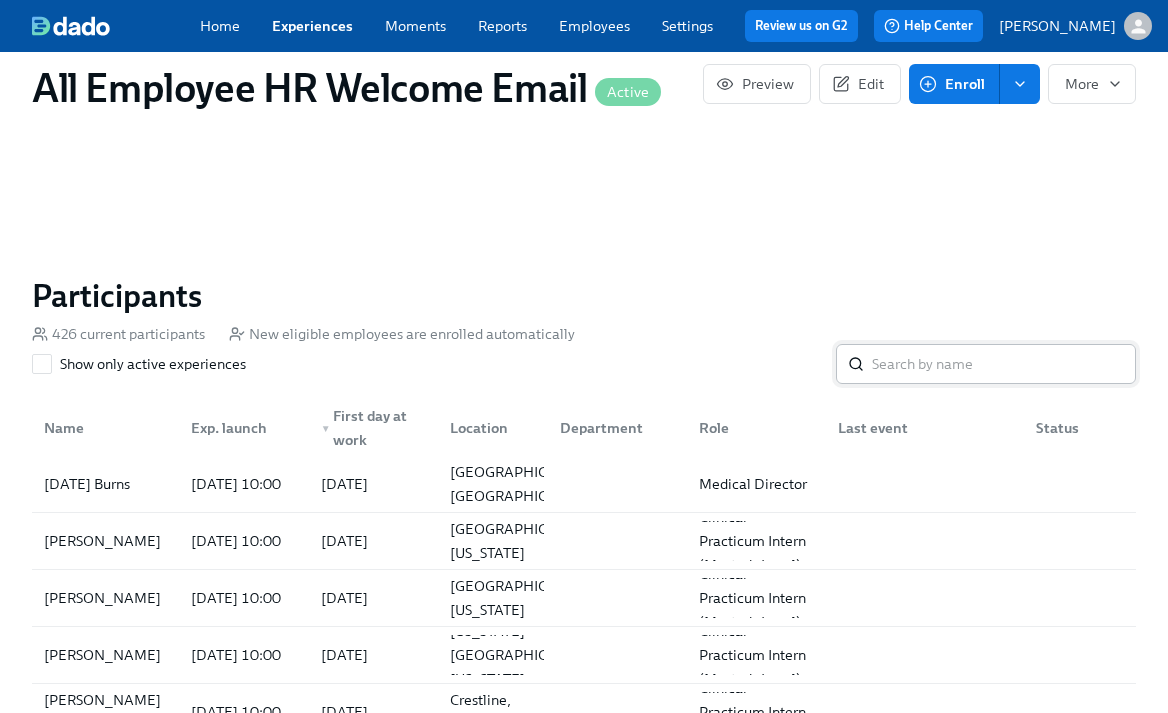 click at bounding box center (1004, 364) 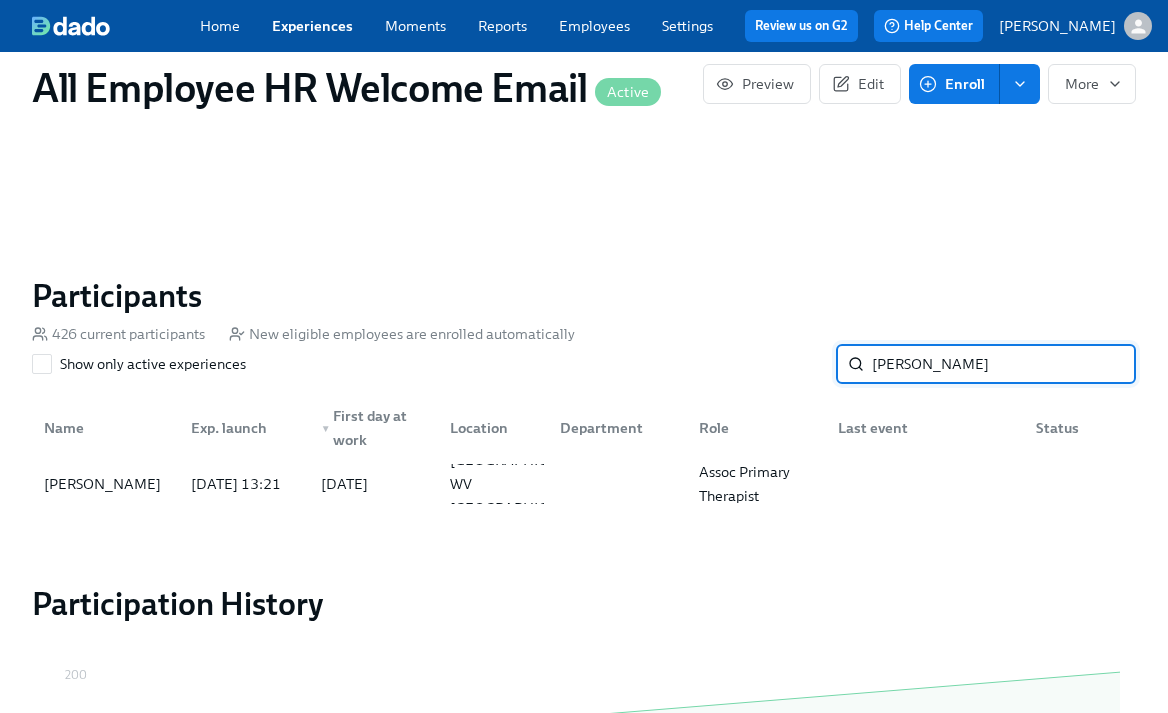 click on "[PERSON_NAME]" at bounding box center [1004, 364] 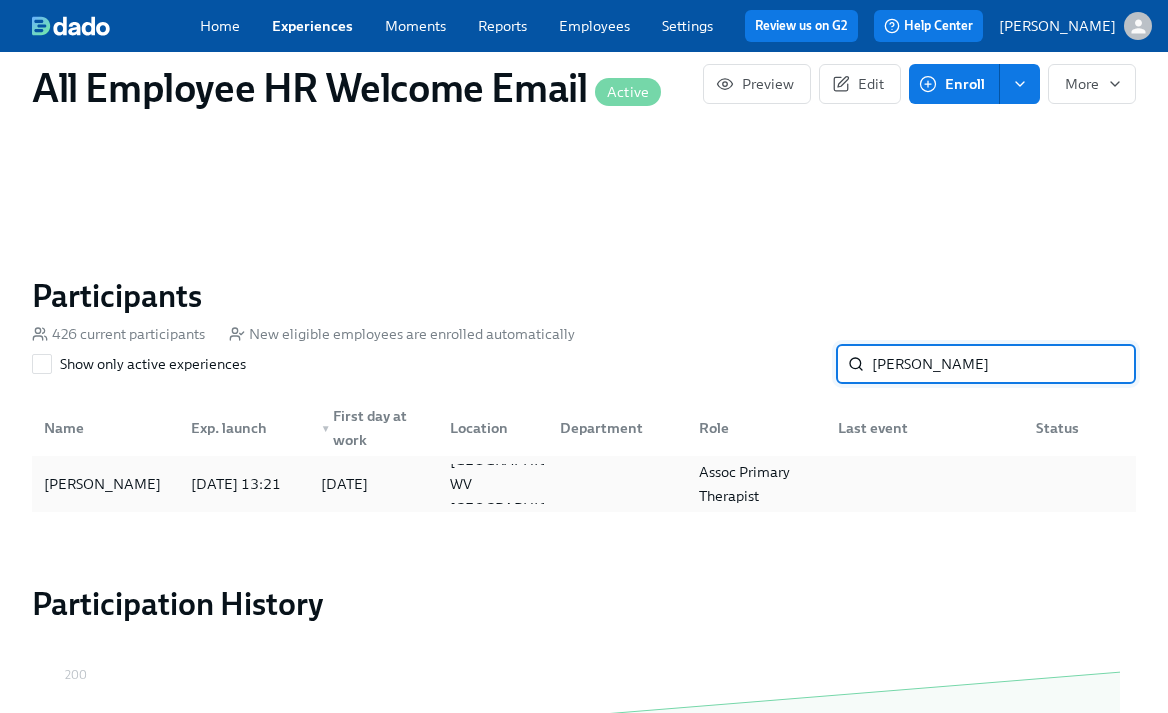 click on "[PERSON_NAME]" at bounding box center [102, 484] 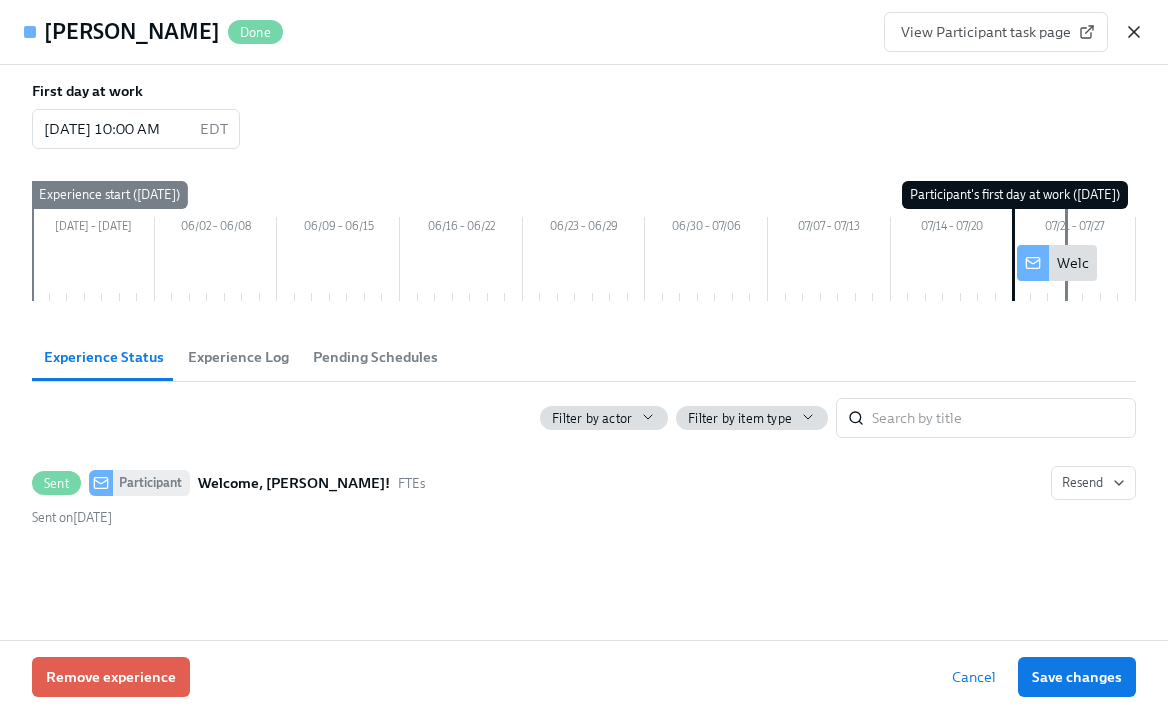 click 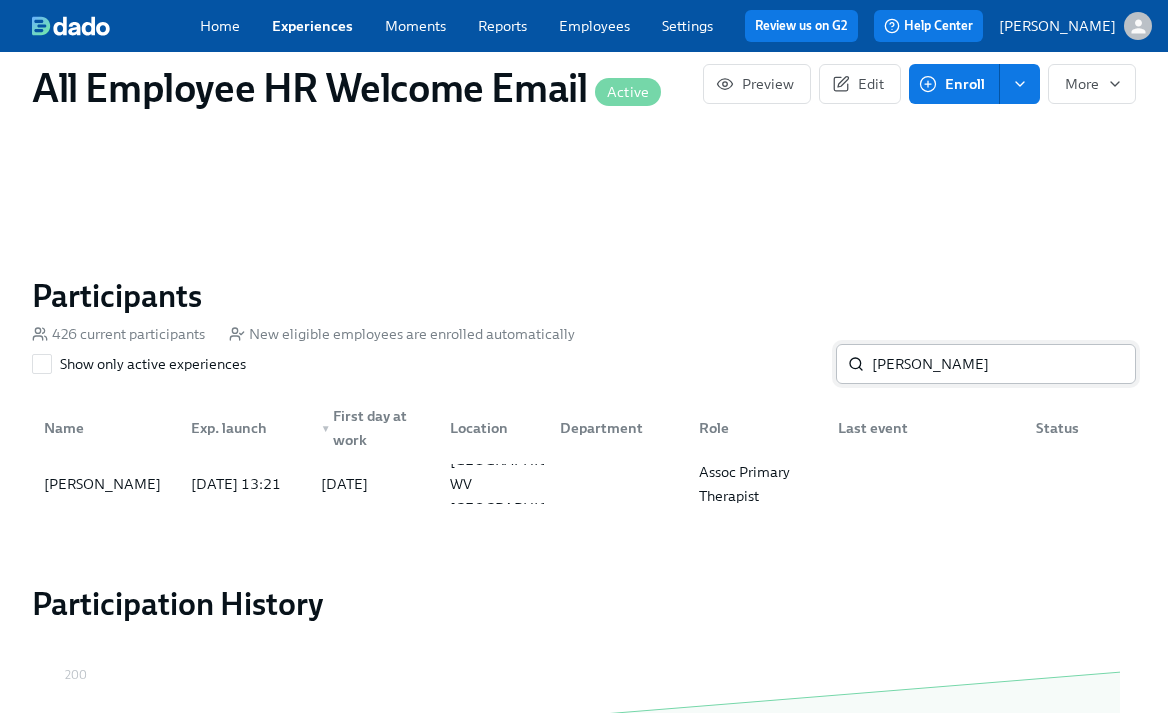 click on "[PERSON_NAME]" at bounding box center [1004, 364] 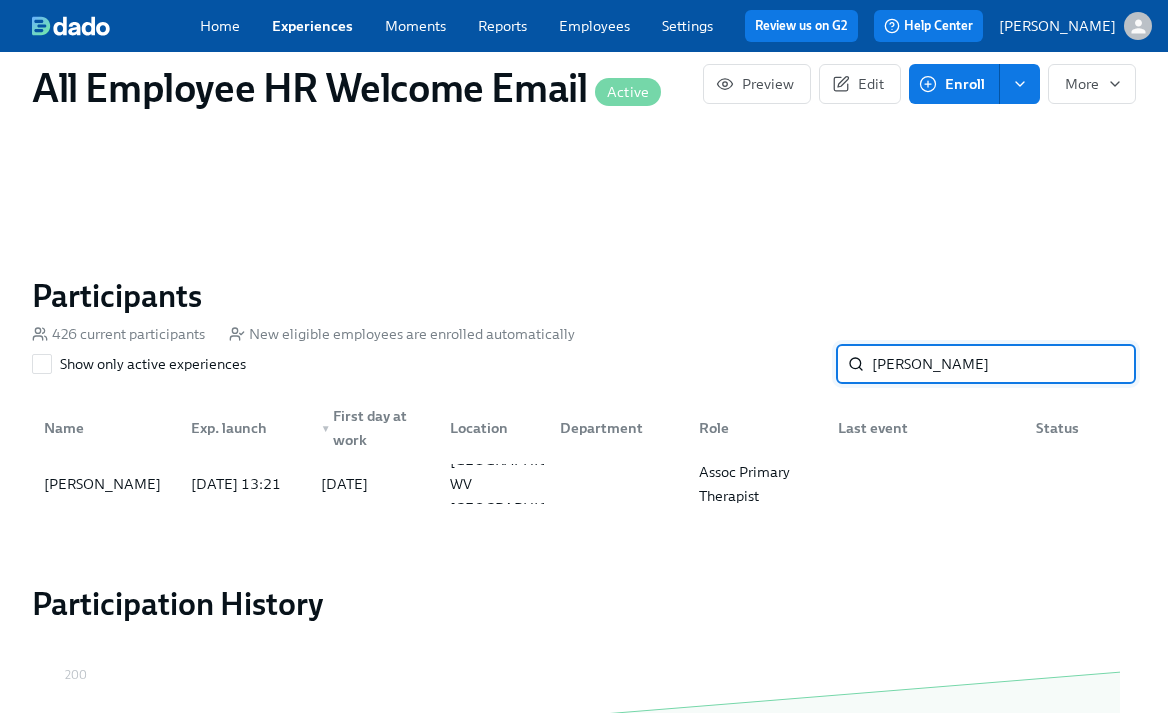 click on "[PERSON_NAME]" at bounding box center [1004, 364] 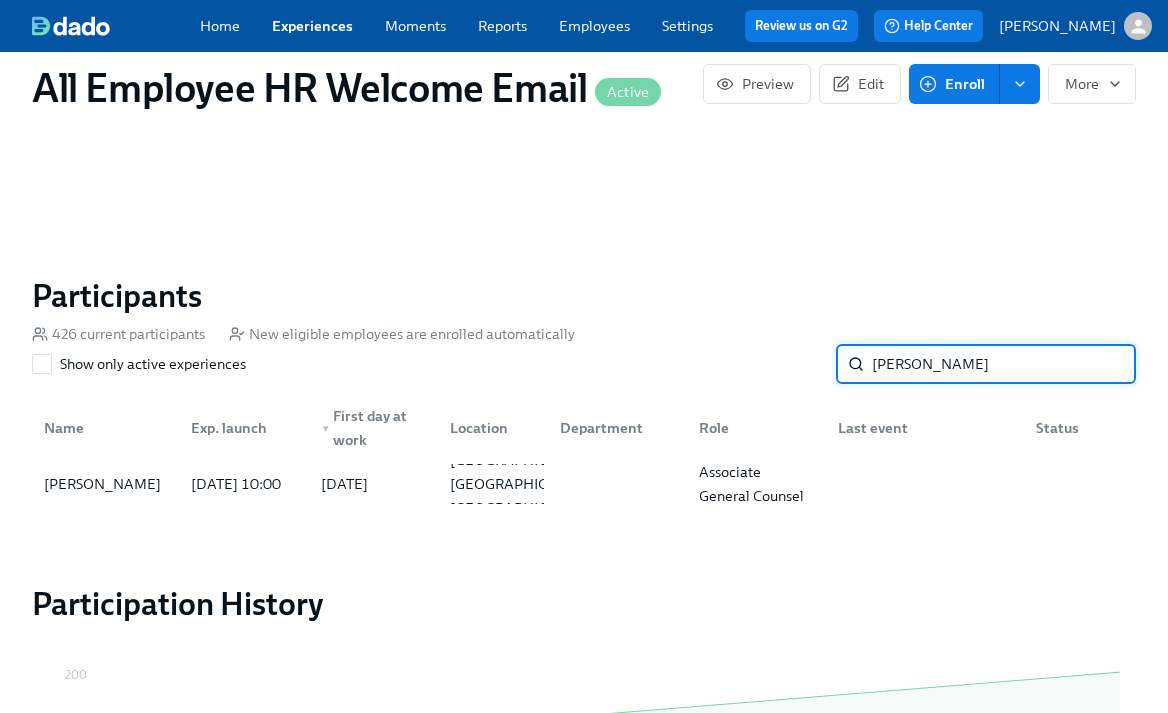 click on "[PERSON_NAME]" at bounding box center [1004, 364] 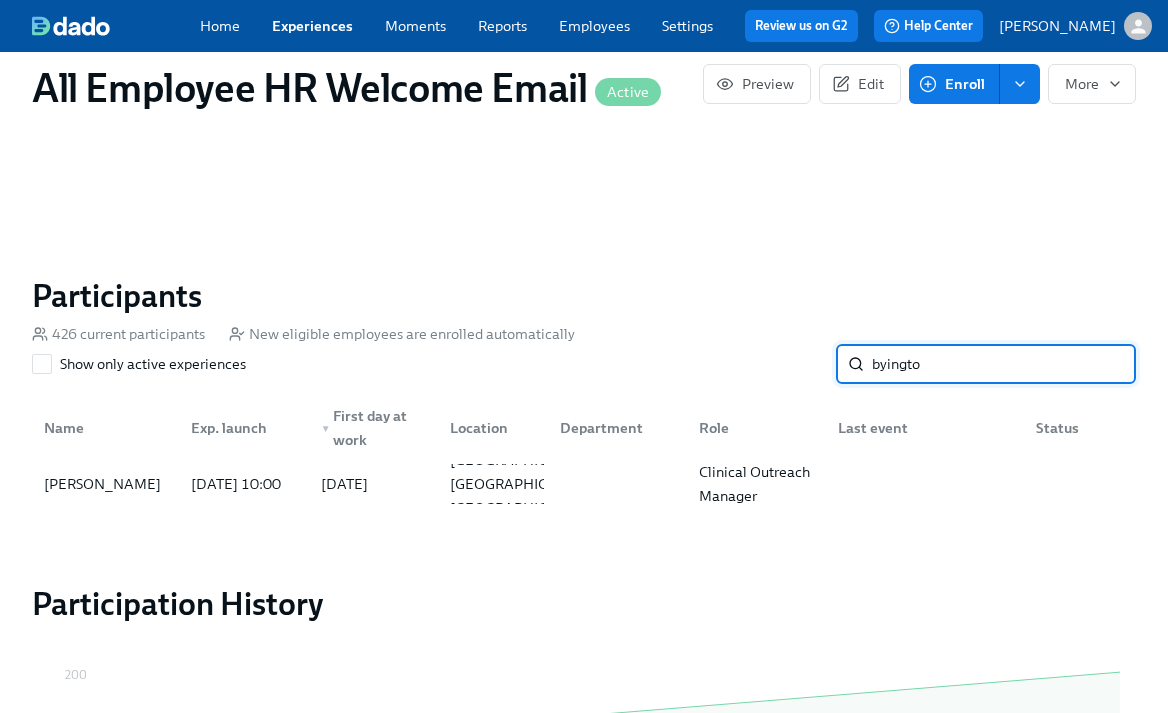 click on "byingto" at bounding box center [1004, 364] 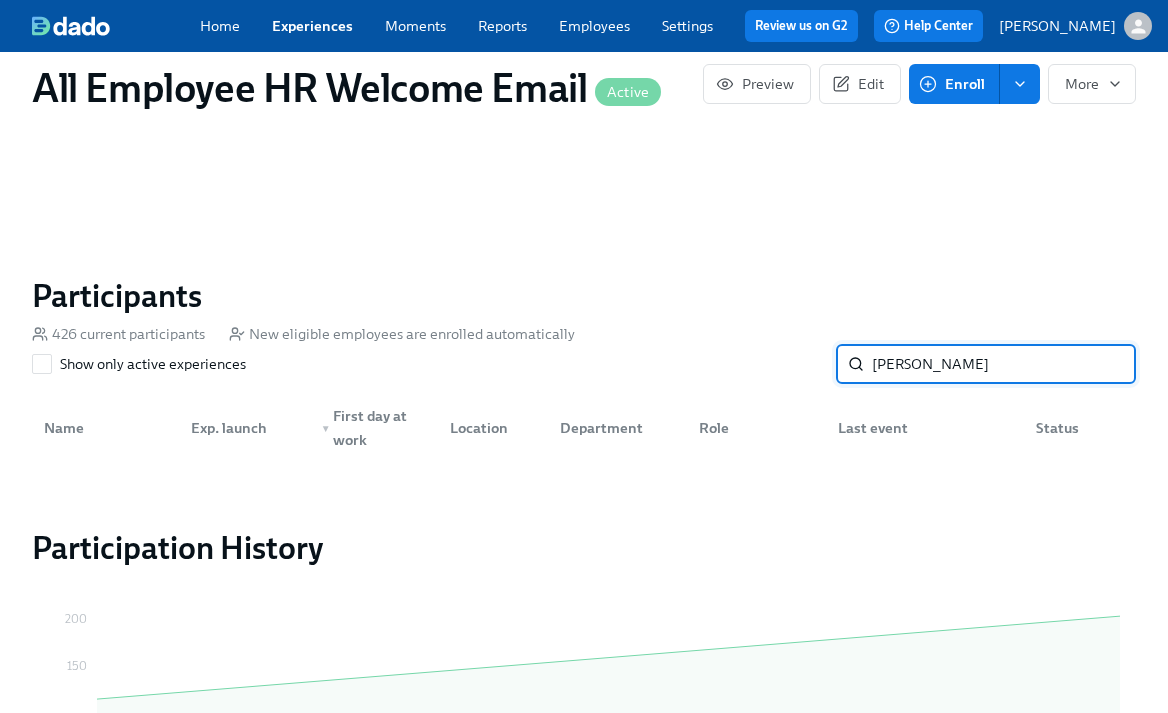 click on "[PERSON_NAME]" at bounding box center [1004, 364] 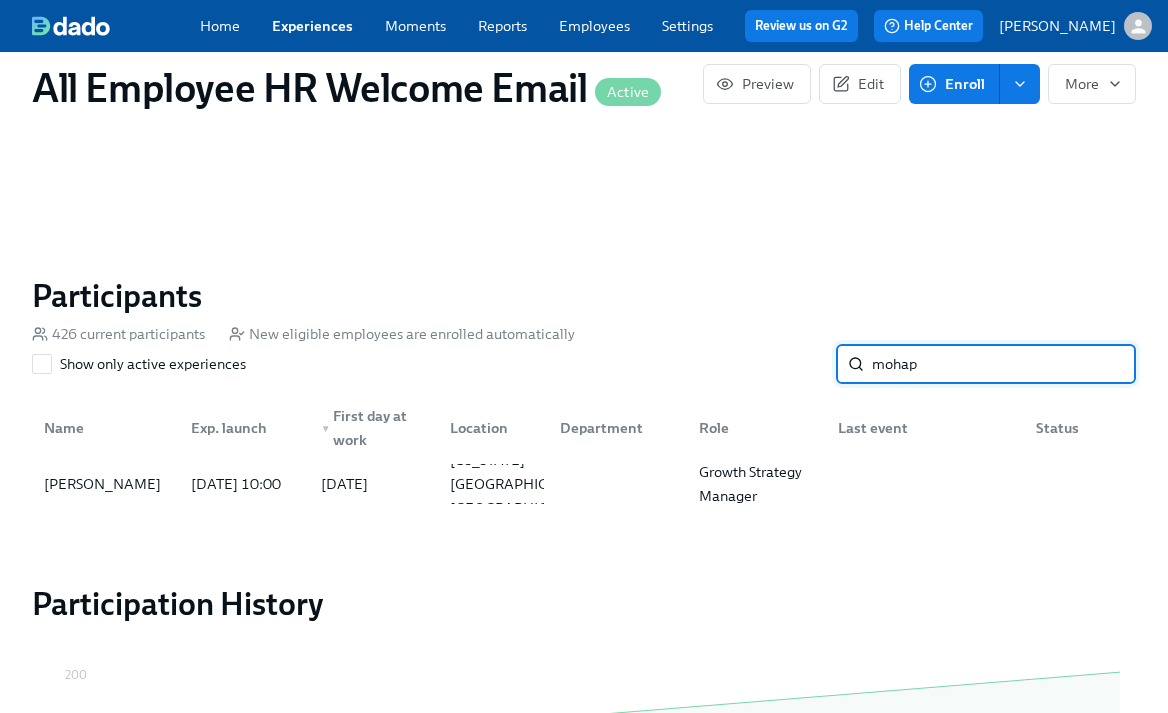 click on "mohap" at bounding box center [1004, 364] 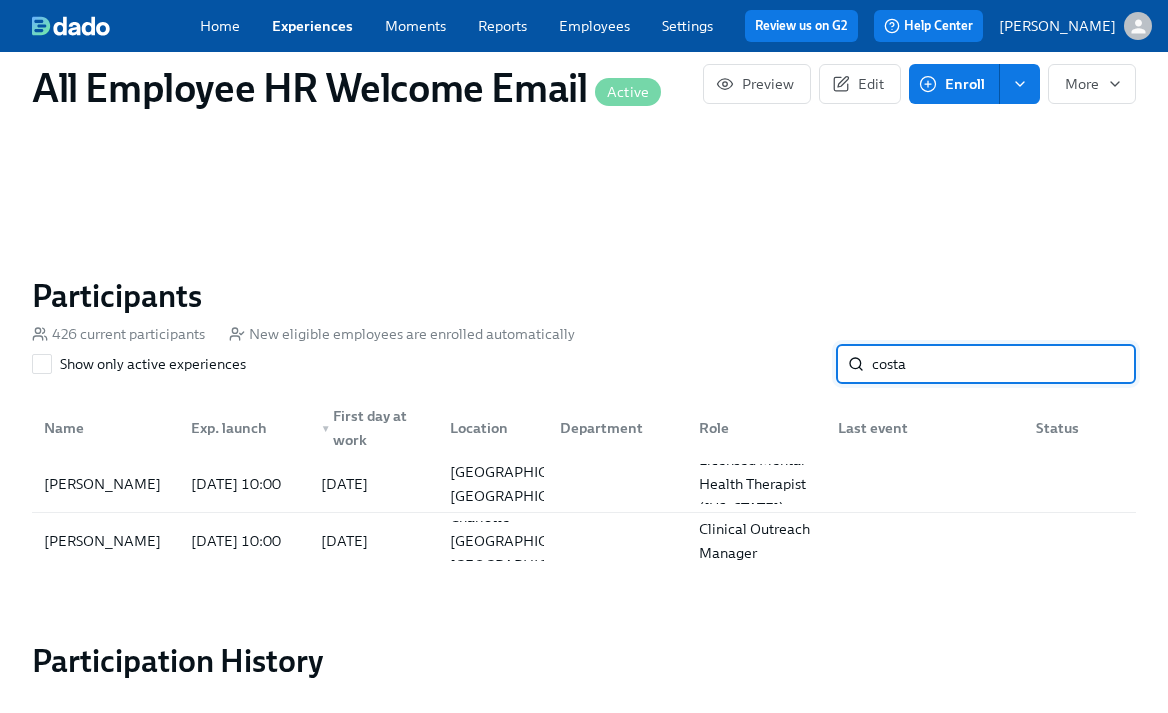 click on "costa" at bounding box center [1004, 364] 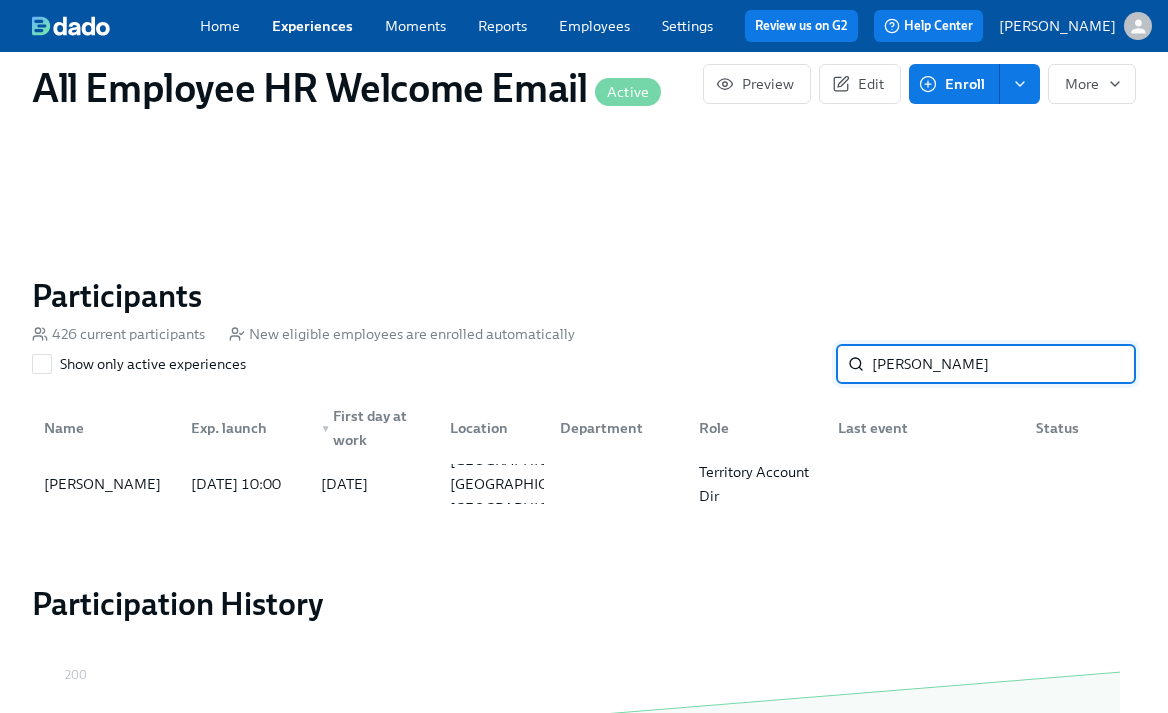 click on "[PERSON_NAME]" at bounding box center [1004, 364] 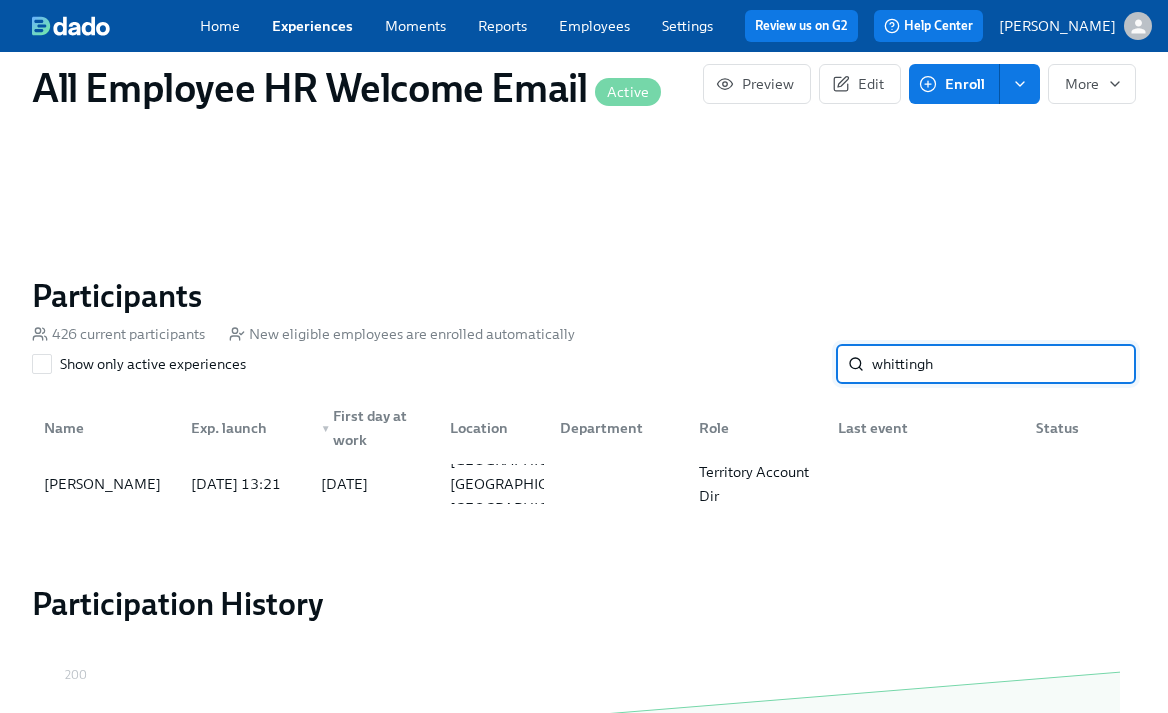 click on "whittingh" at bounding box center (1004, 364) 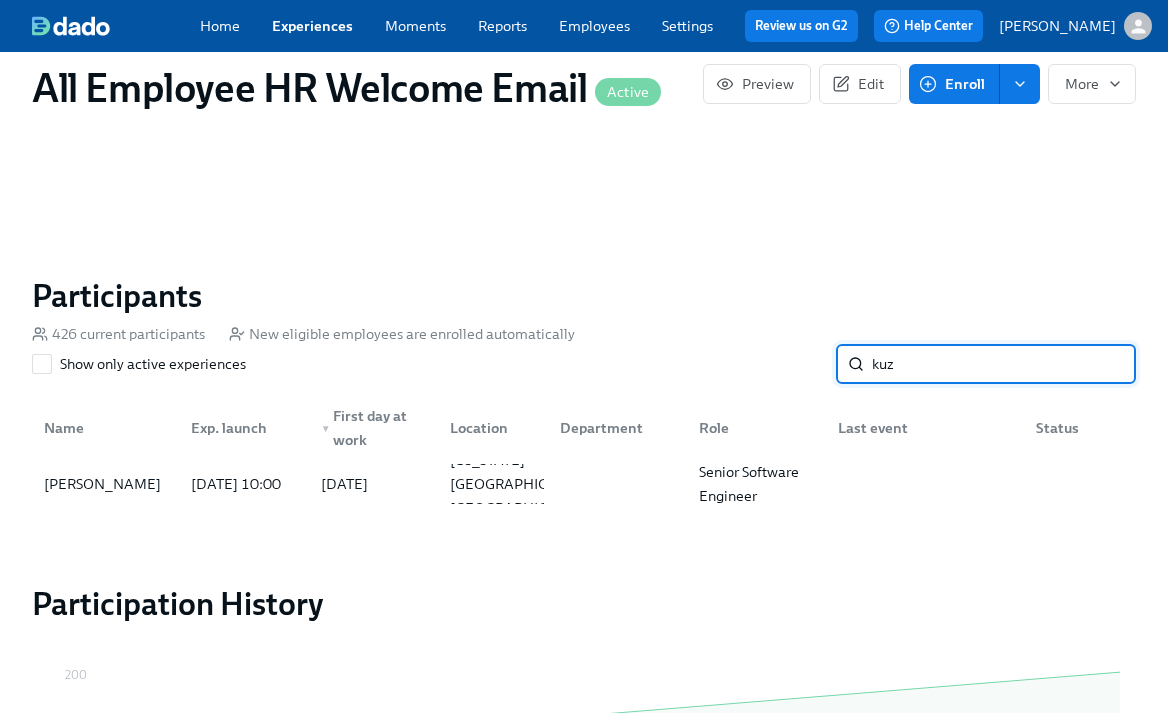click on "kuz" at bounding box center [1004, 364] 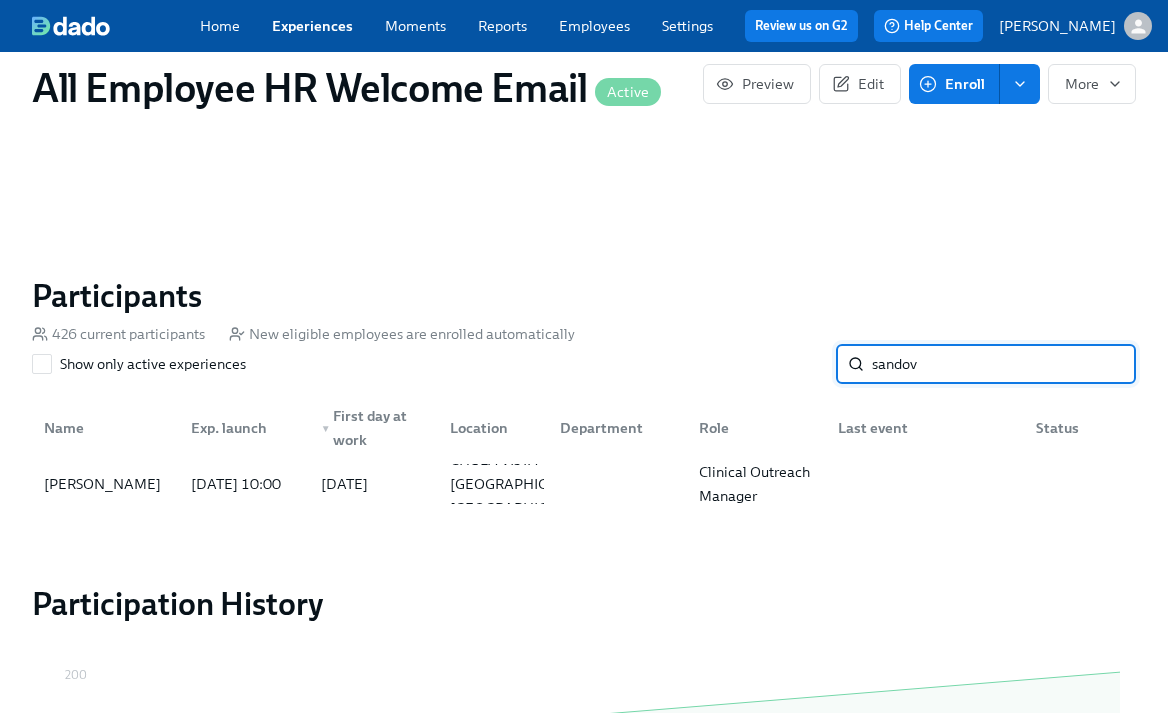 click on "sandov" at bounding box center (1004, 364) 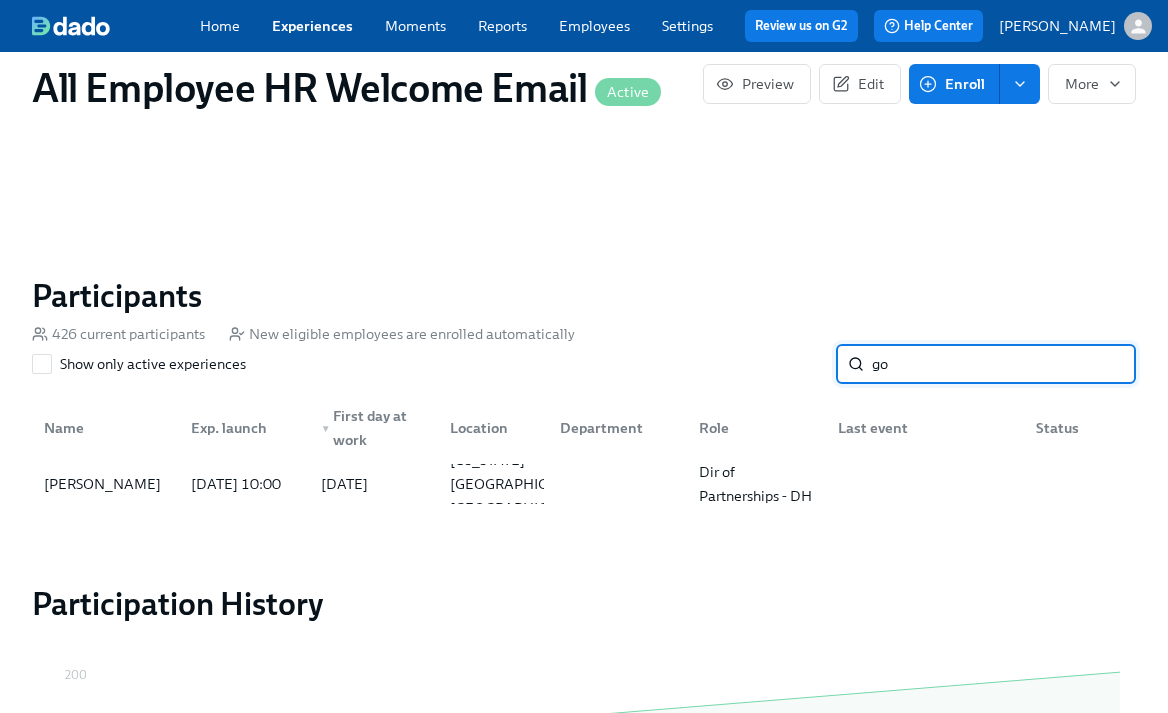 type on "g" 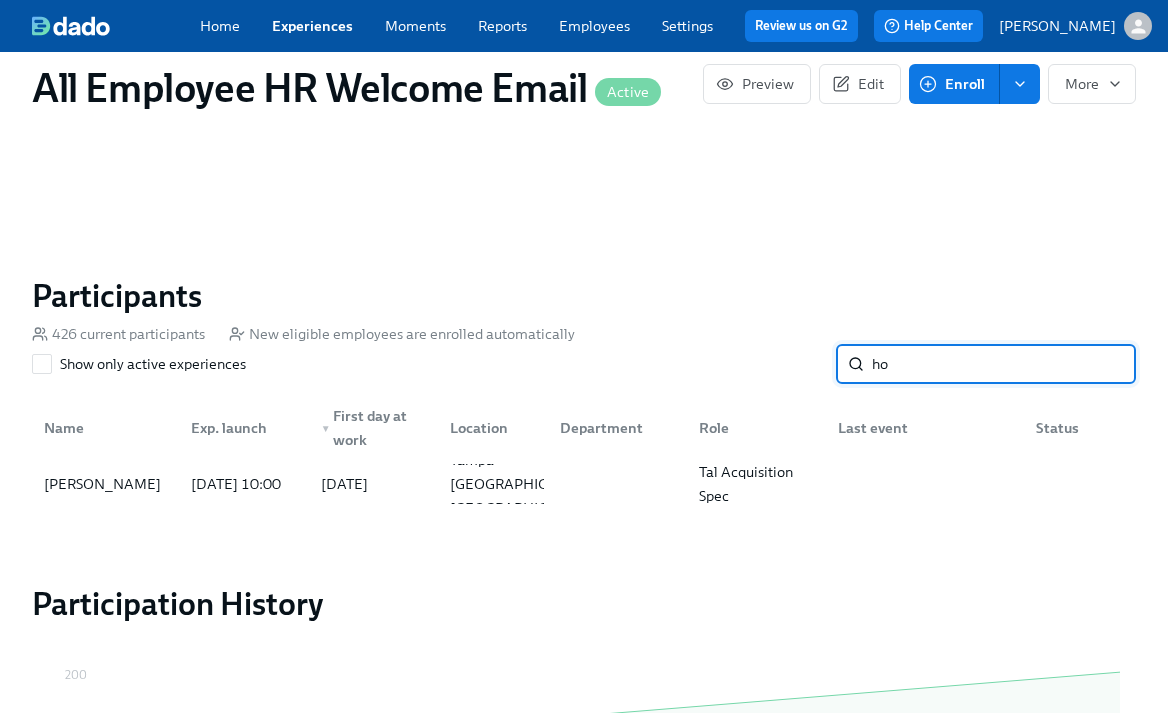type on "h" 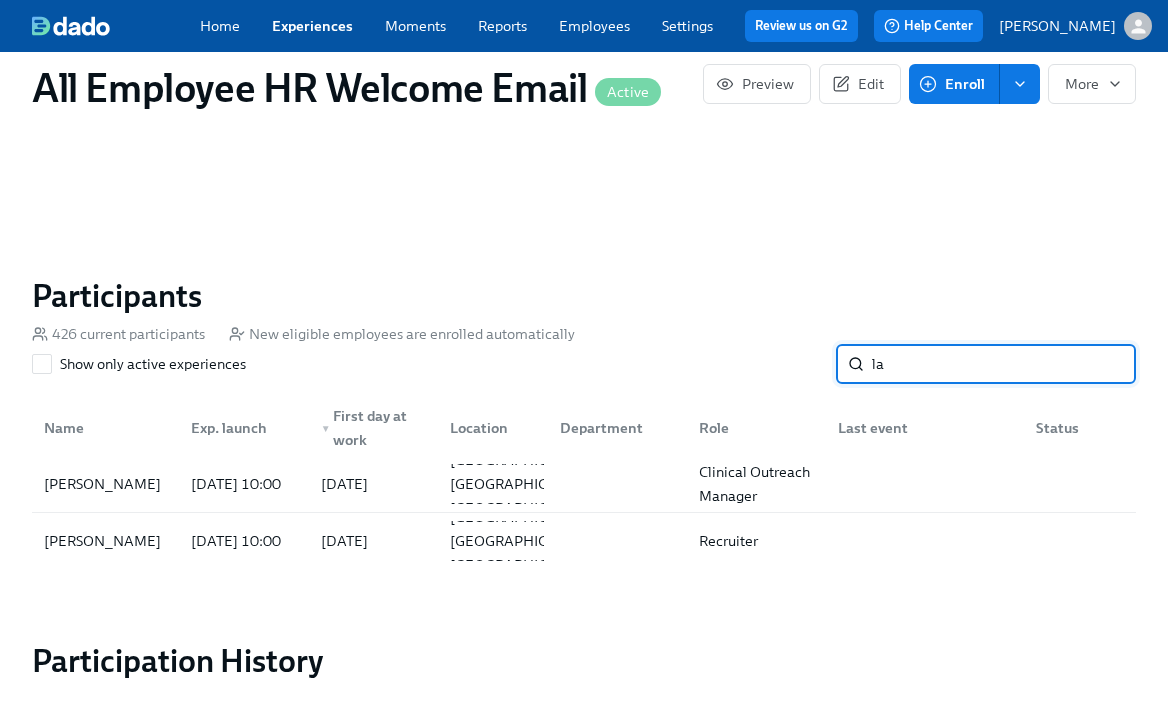 type on "l" 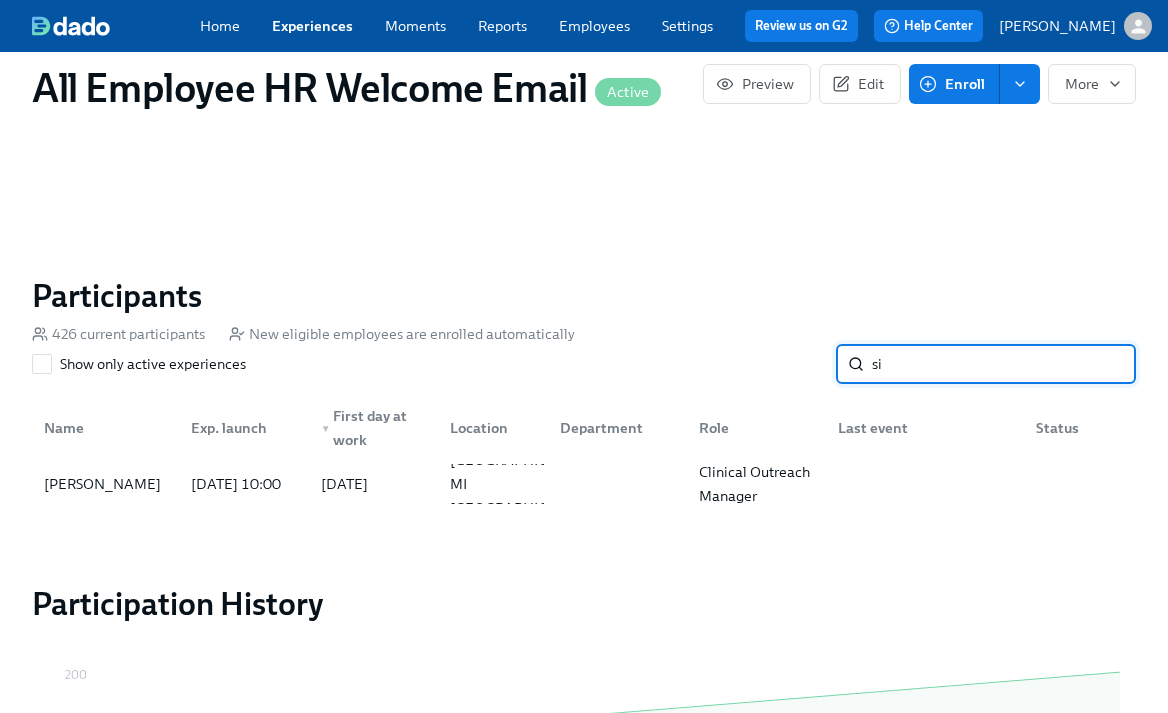 type on "s" 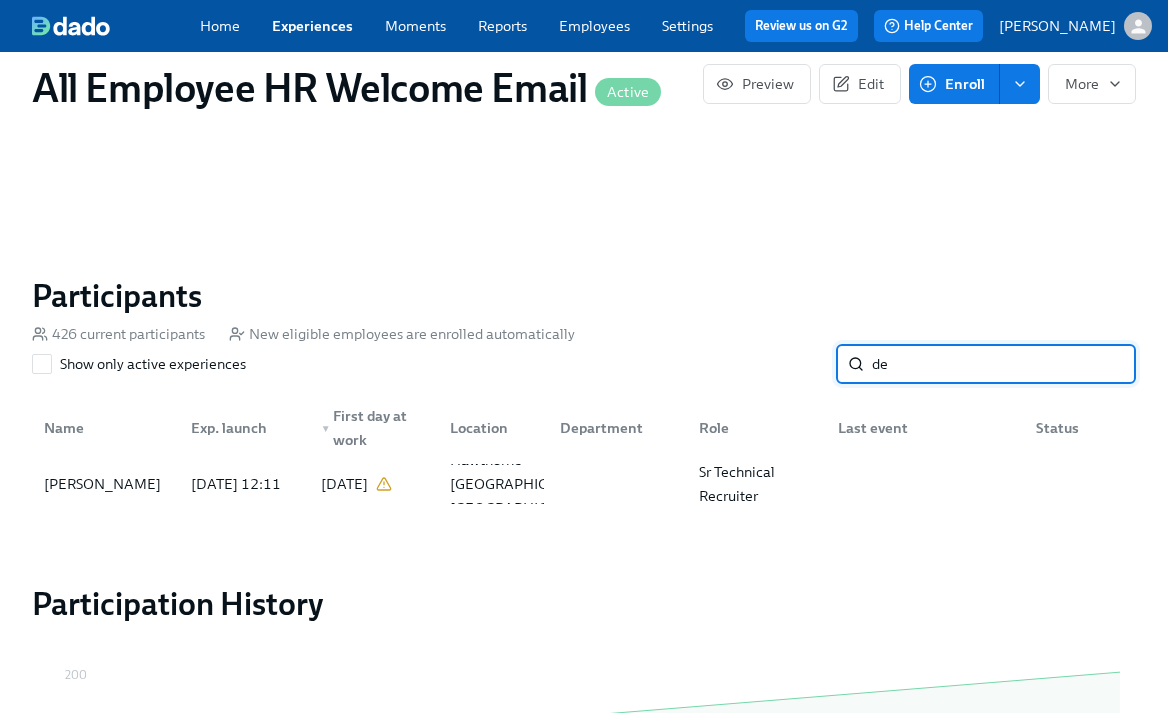 type on "d" 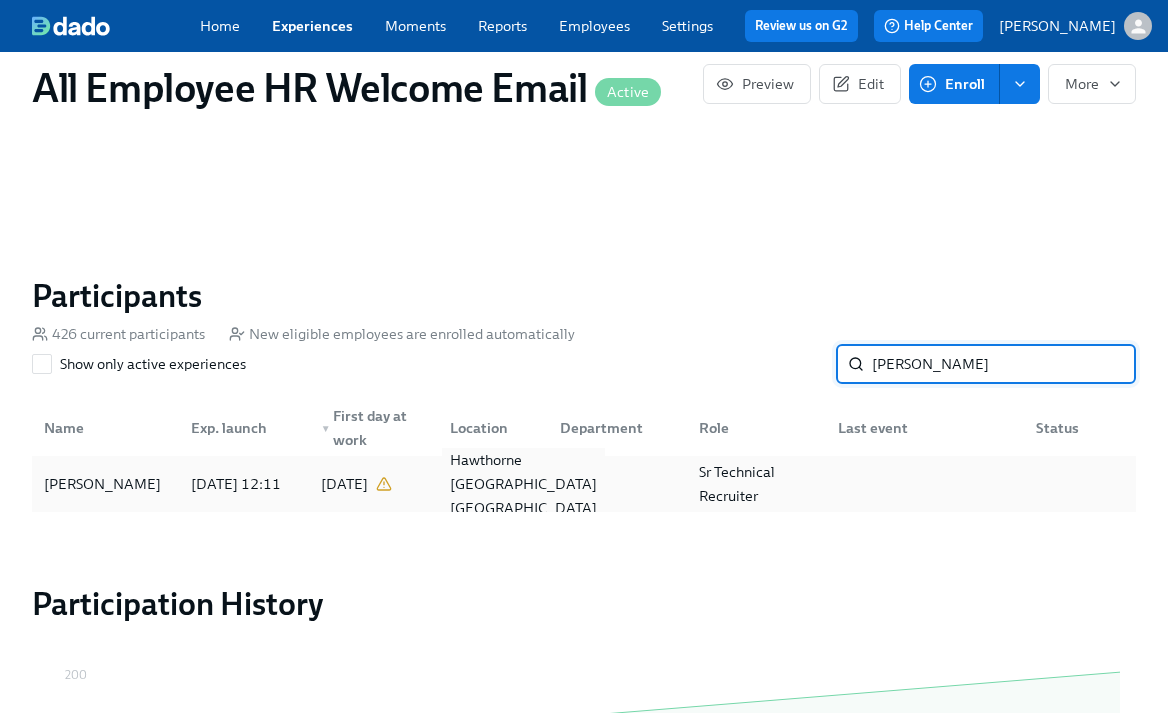 type on "[PERSON_NAME]" 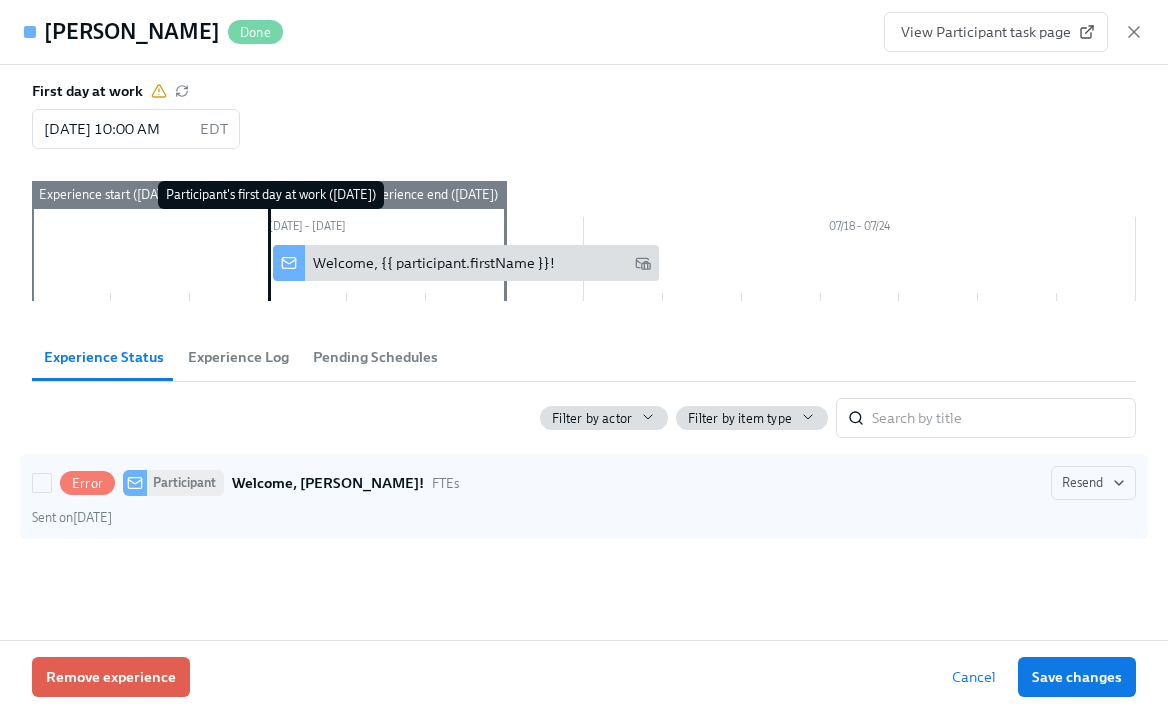 click on "Error" at bounding box center (87, 483) 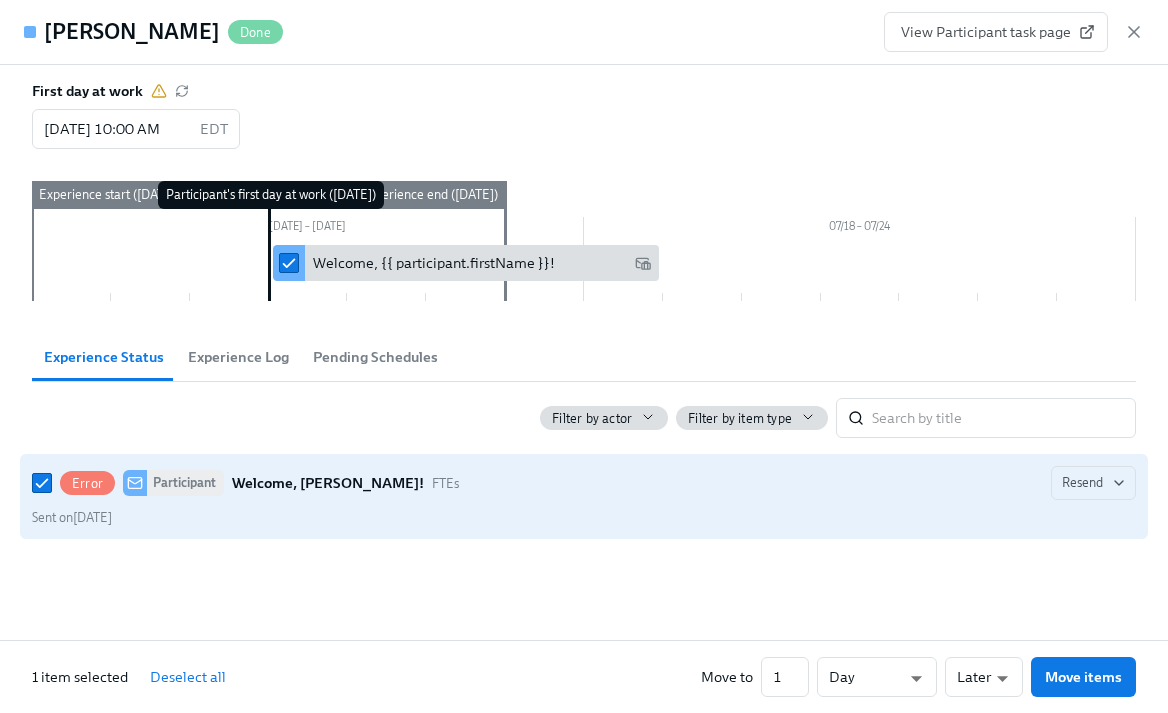 click on "Error" at bounding box center [87, 483] 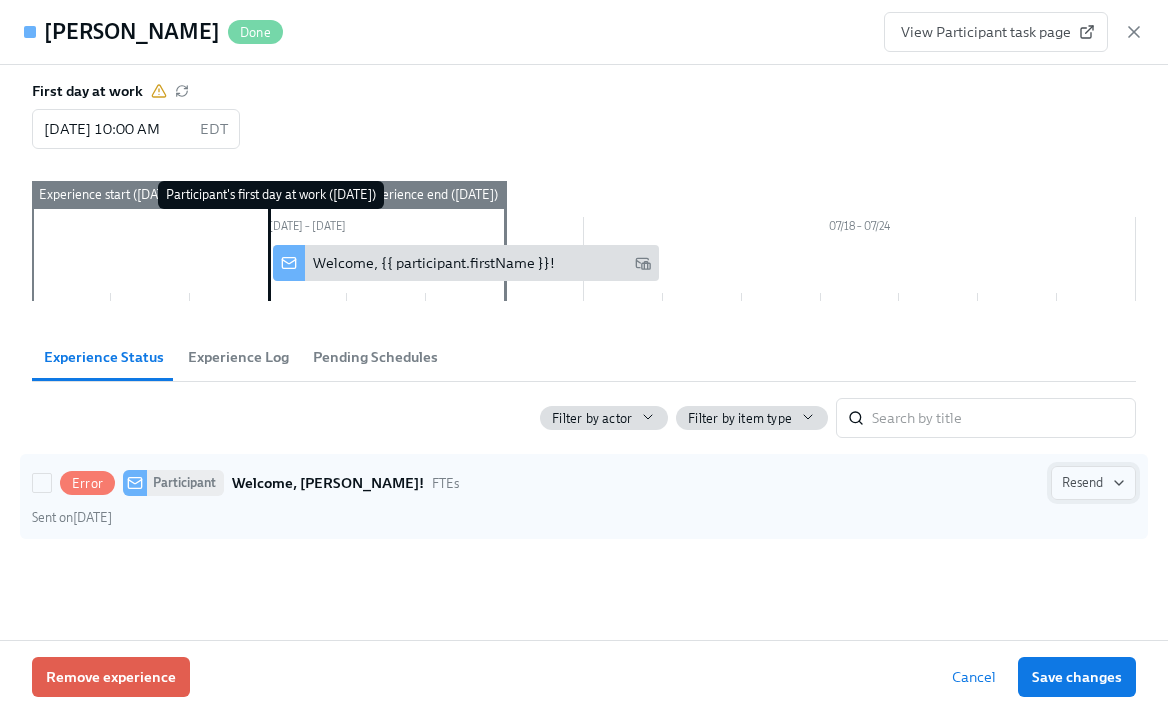 click on "Resend" at bounding box center [1093, 483] 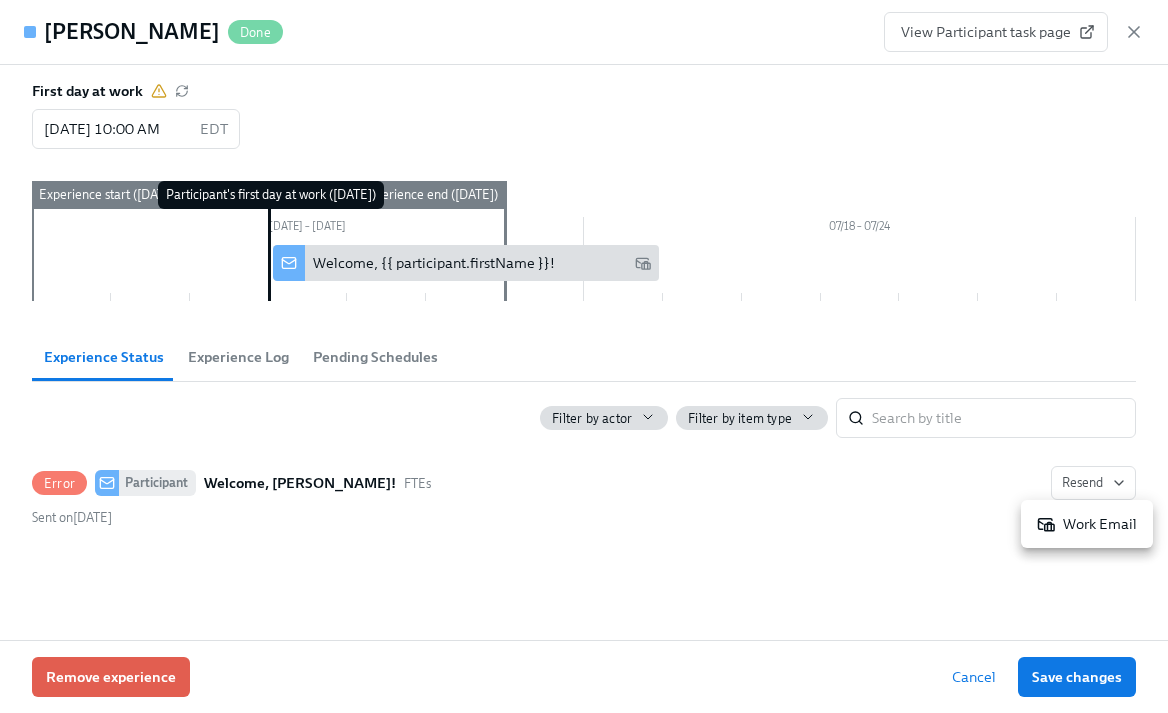 click on "Work Email" at bounding box center [1087, 524] 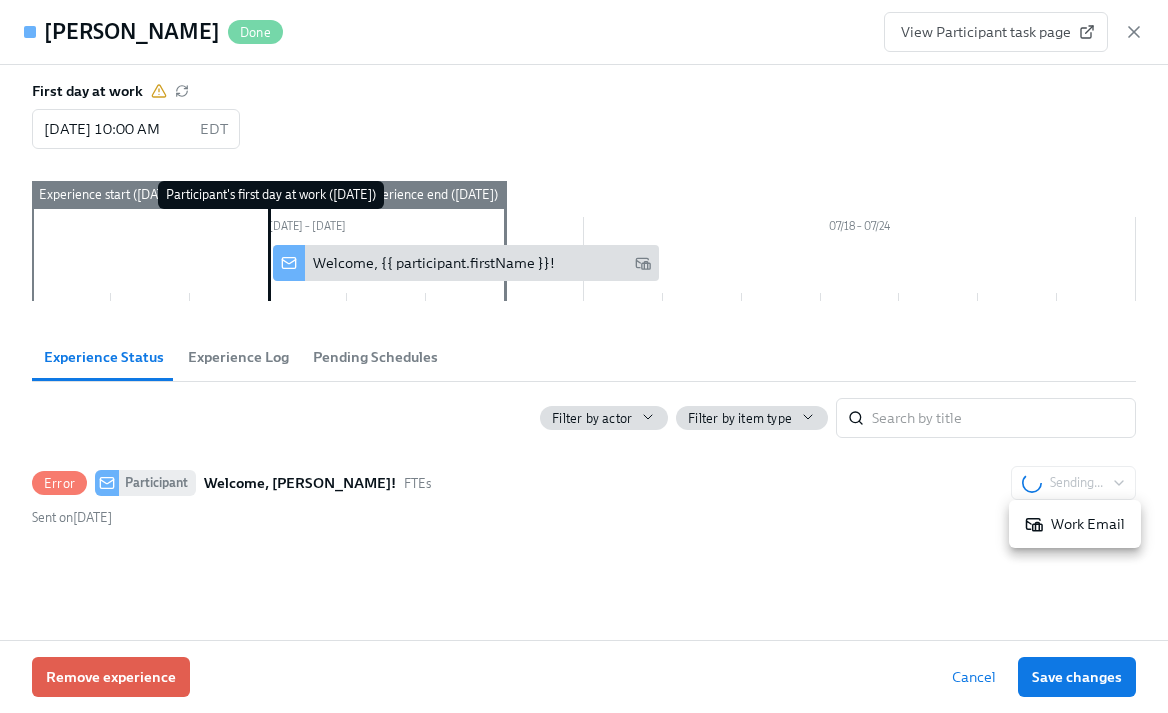 click at bounding box center (584, 356) 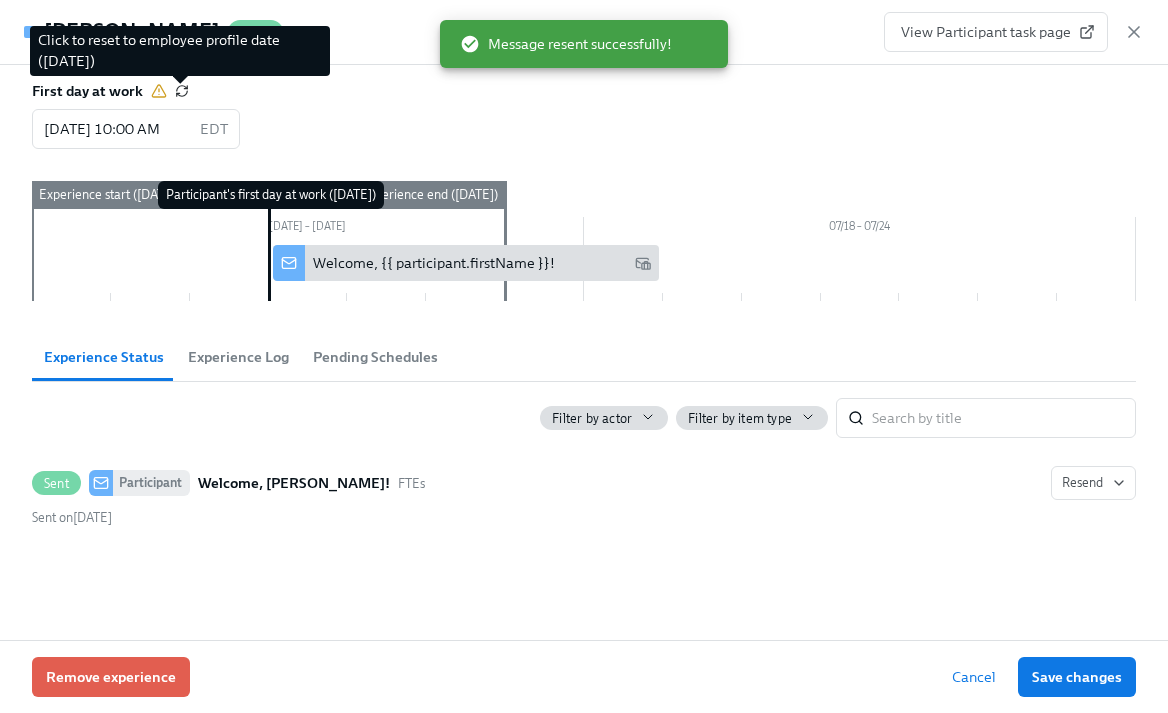 click 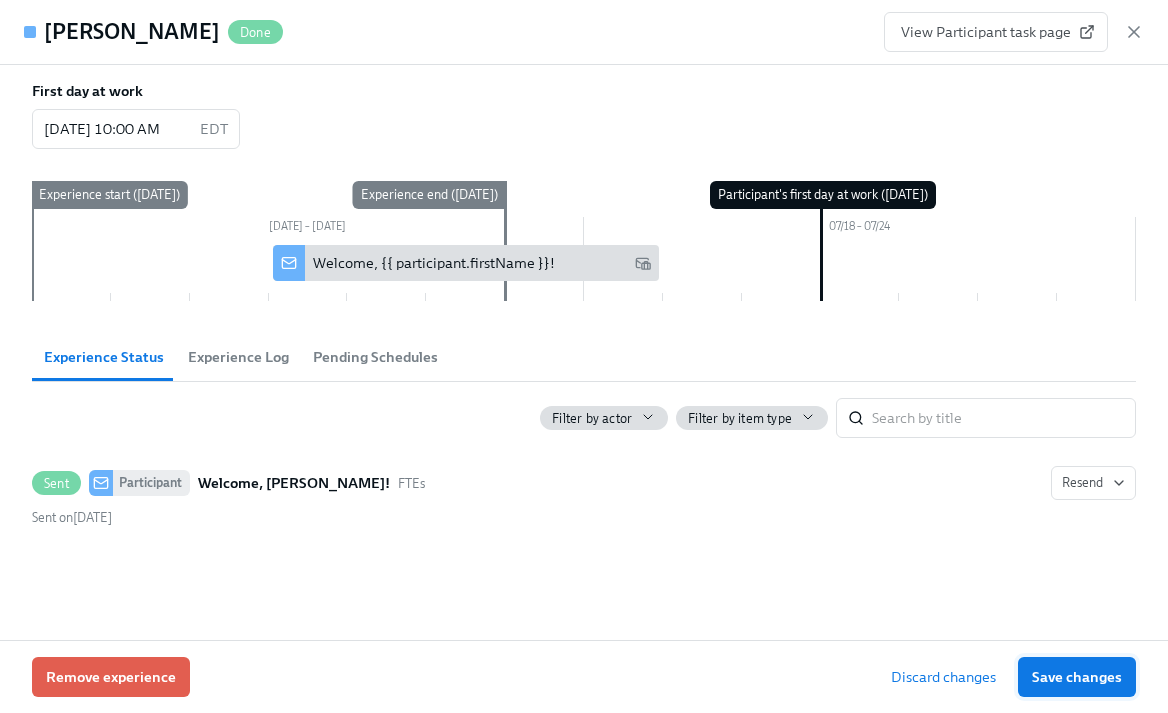 click on "Save changes" at bounding box center (1077, 677) 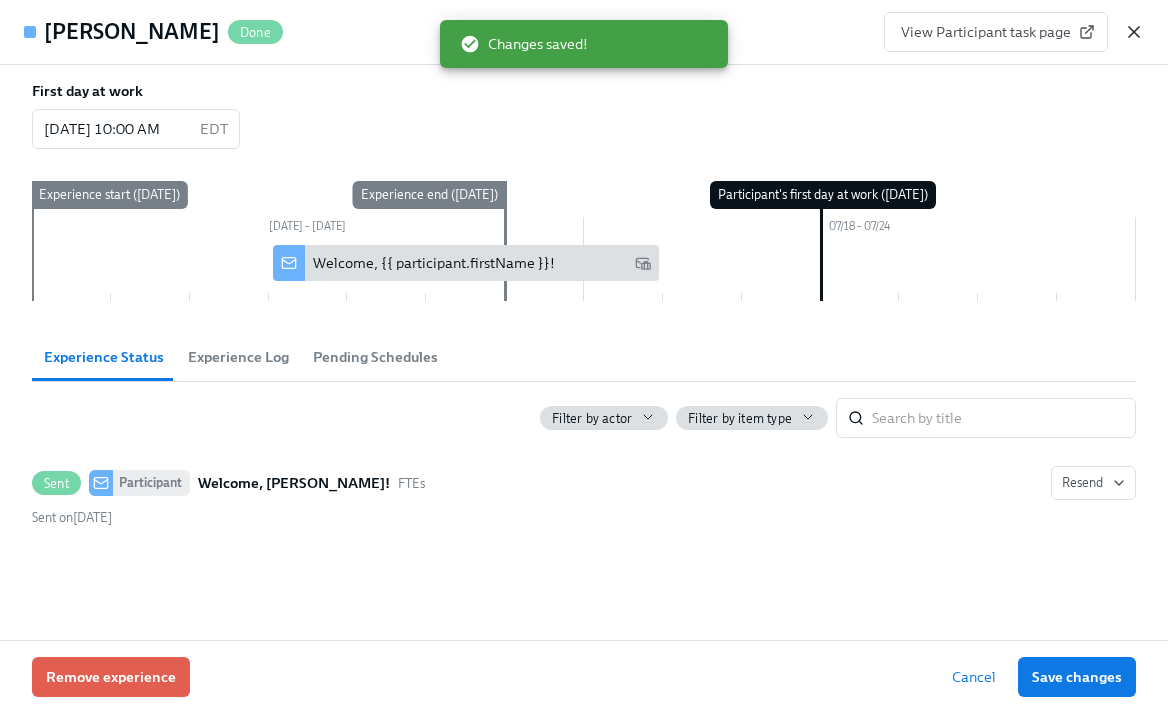 click 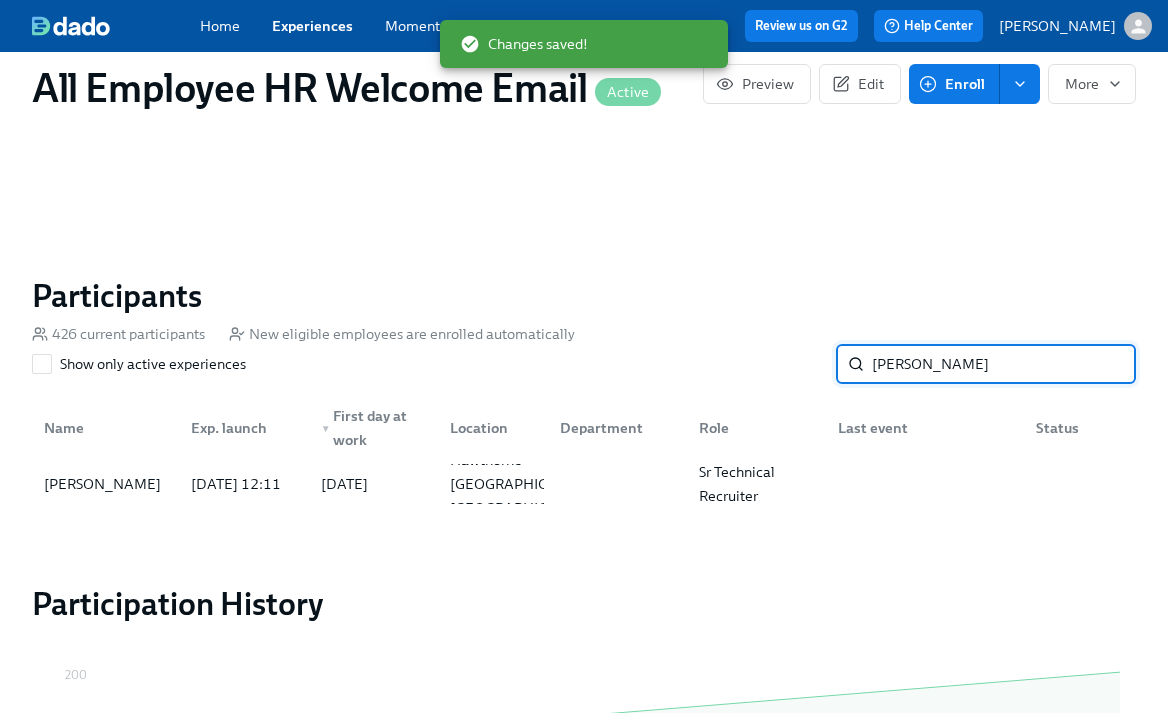 click on "[PERSON_NAME]" at bounding box center [1004, 364] 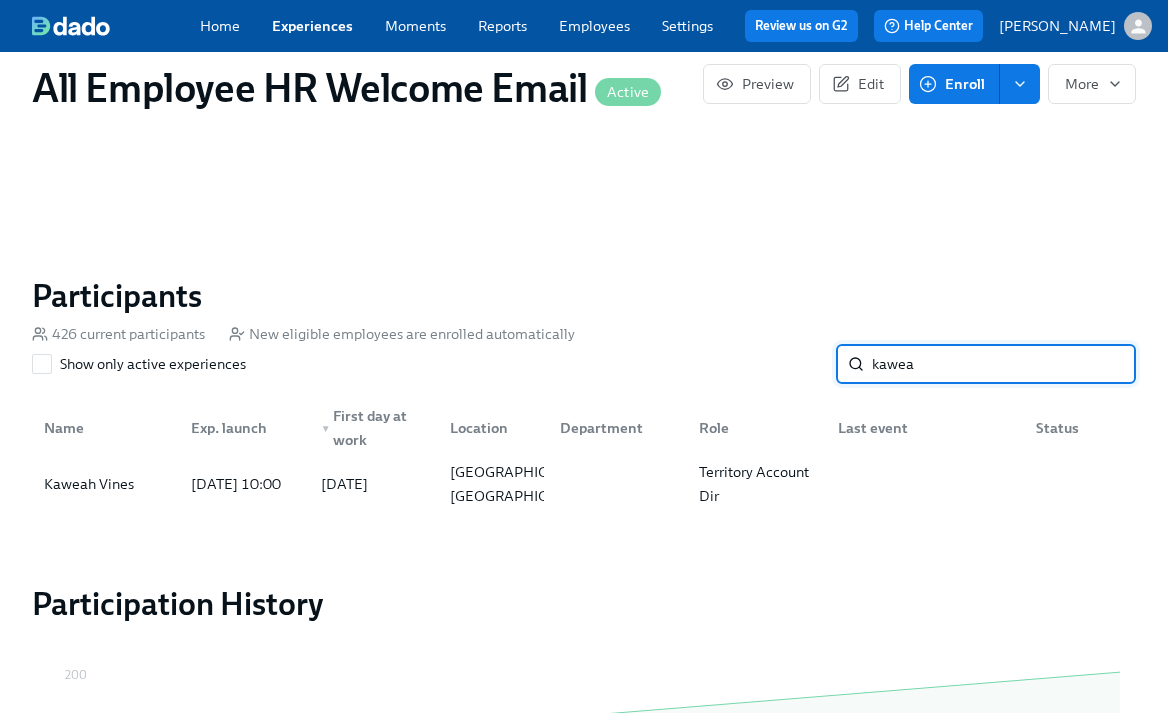 click on "kawea" at bounding box center (1004, 364) 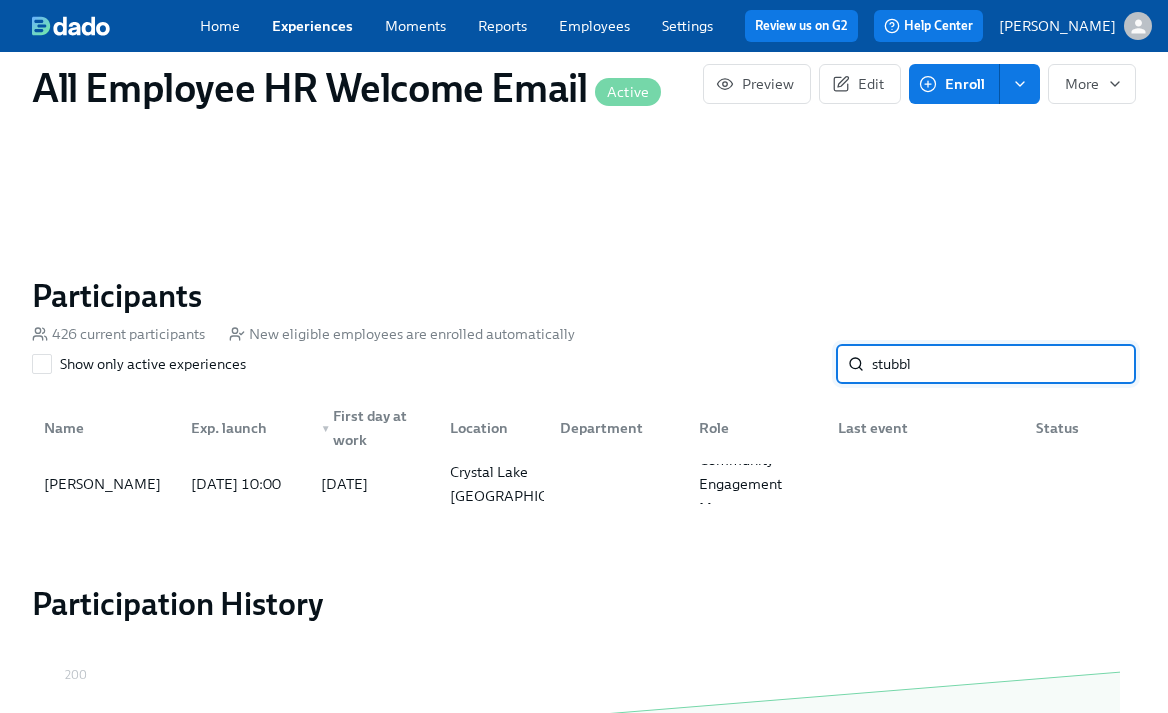click on "stubbl" at bounding box center (1004, 364) 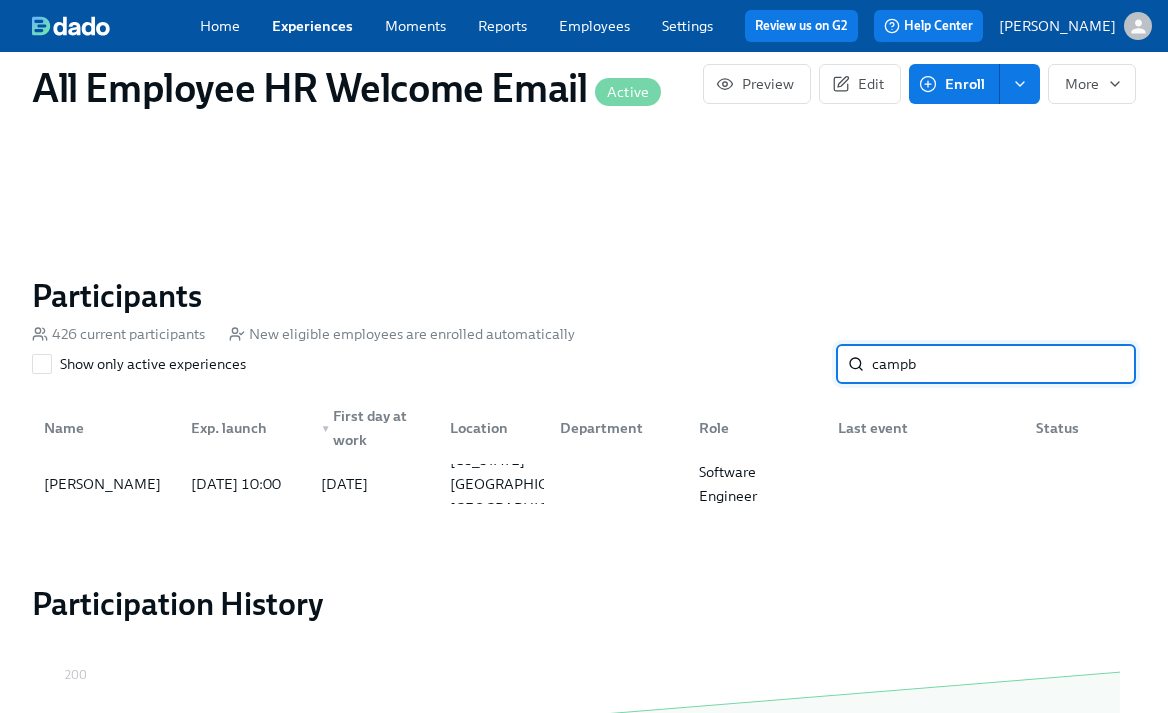 click on "campb" at bounding box center (1004, 364) 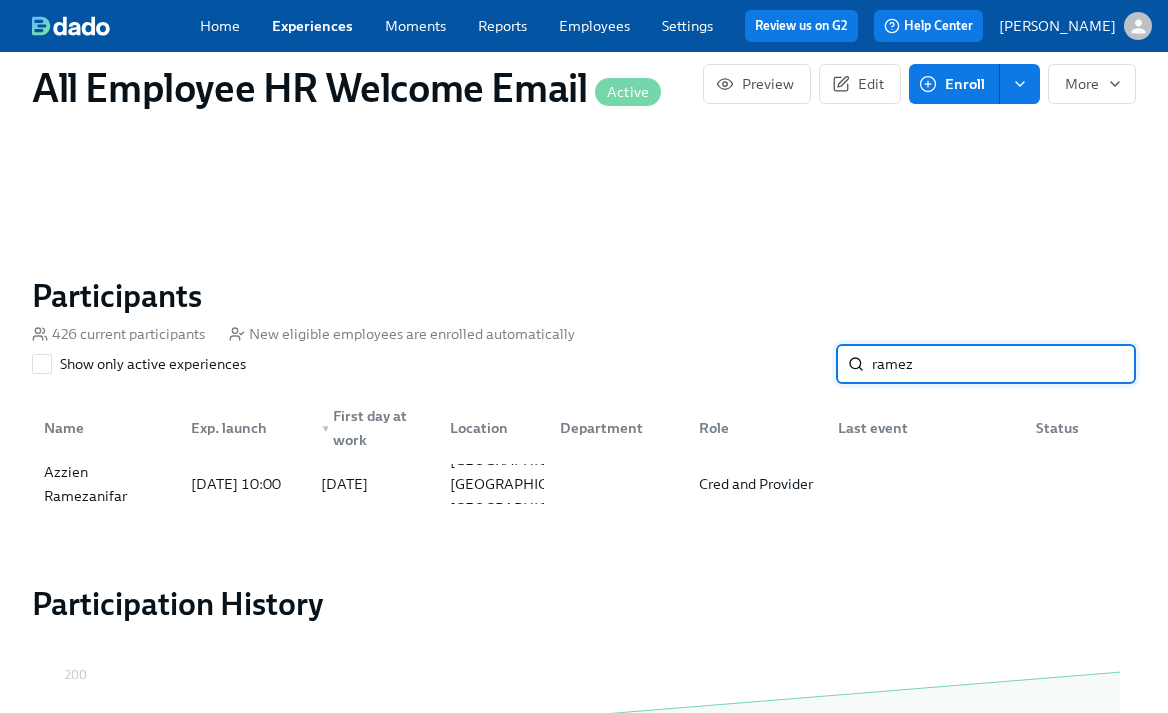 click on "ramez" at bounding box center [1004, 364] 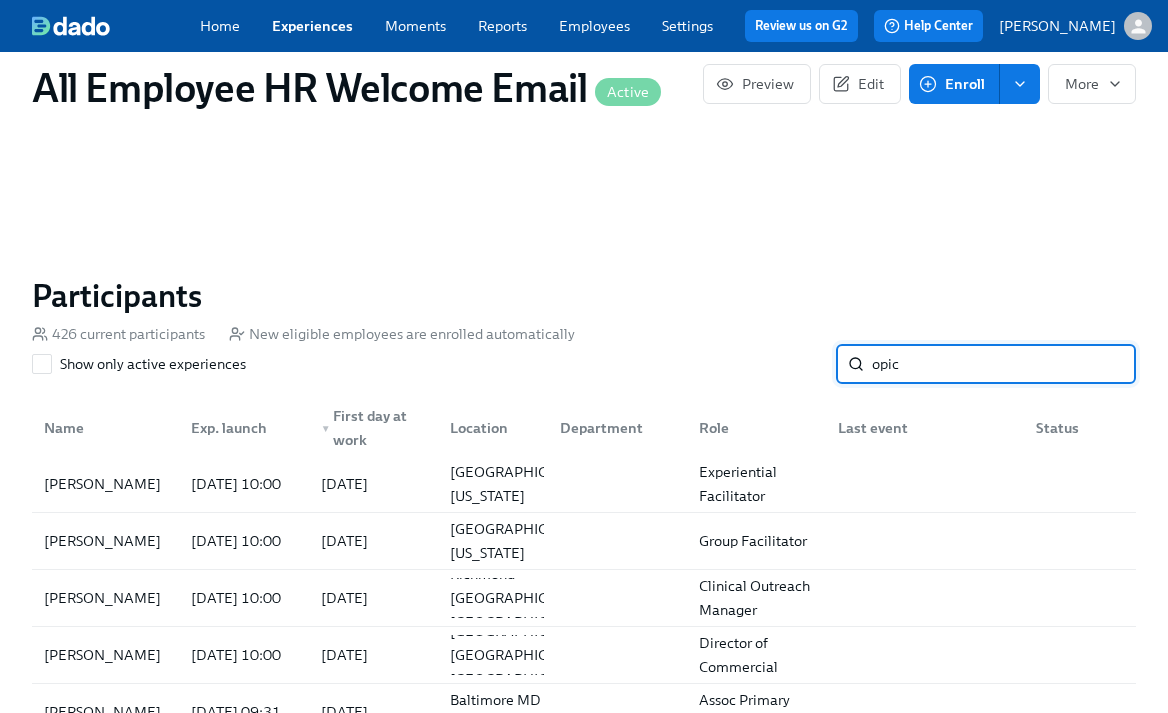 type on "opick" 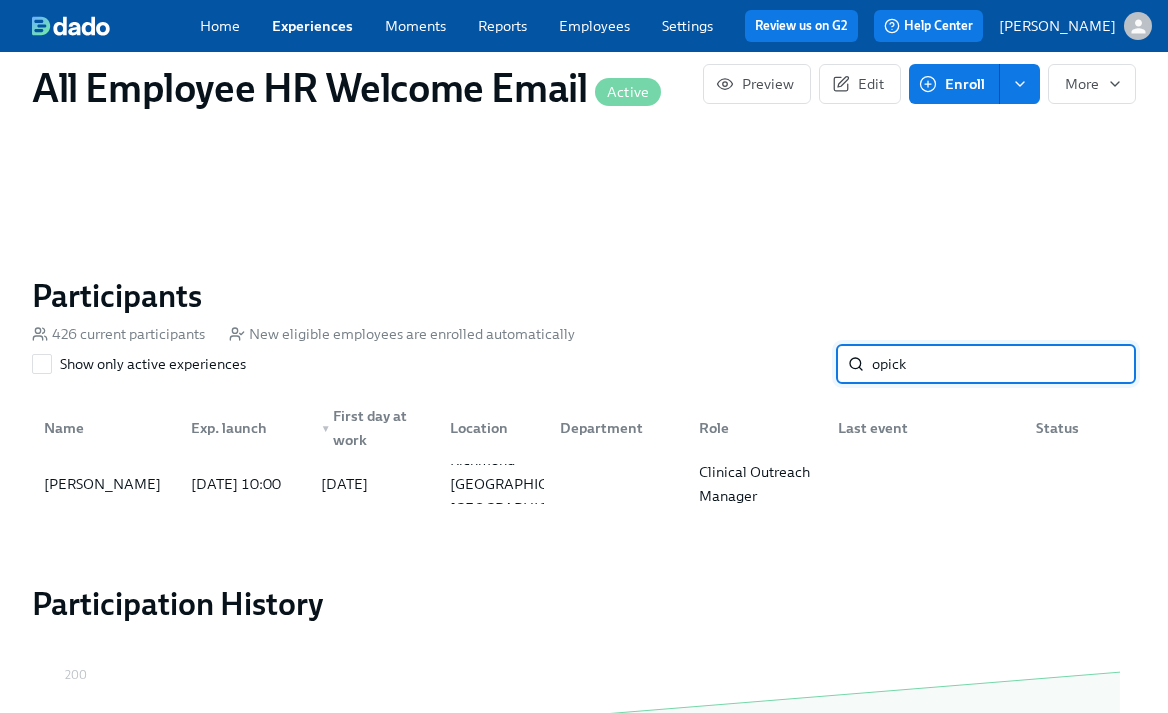 click on "opick" at bounding box center [1004, 364] 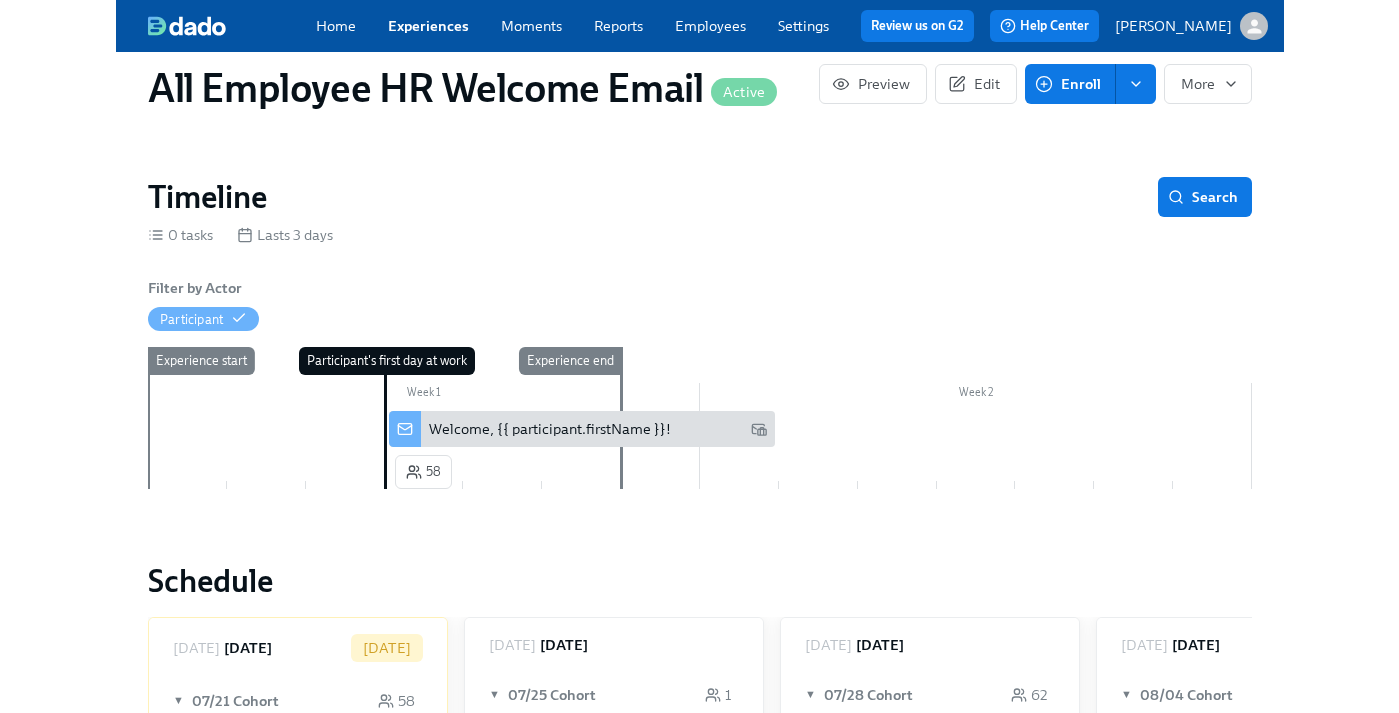scroll, scrollTop: 0, scrollLeft: 0, axis: both 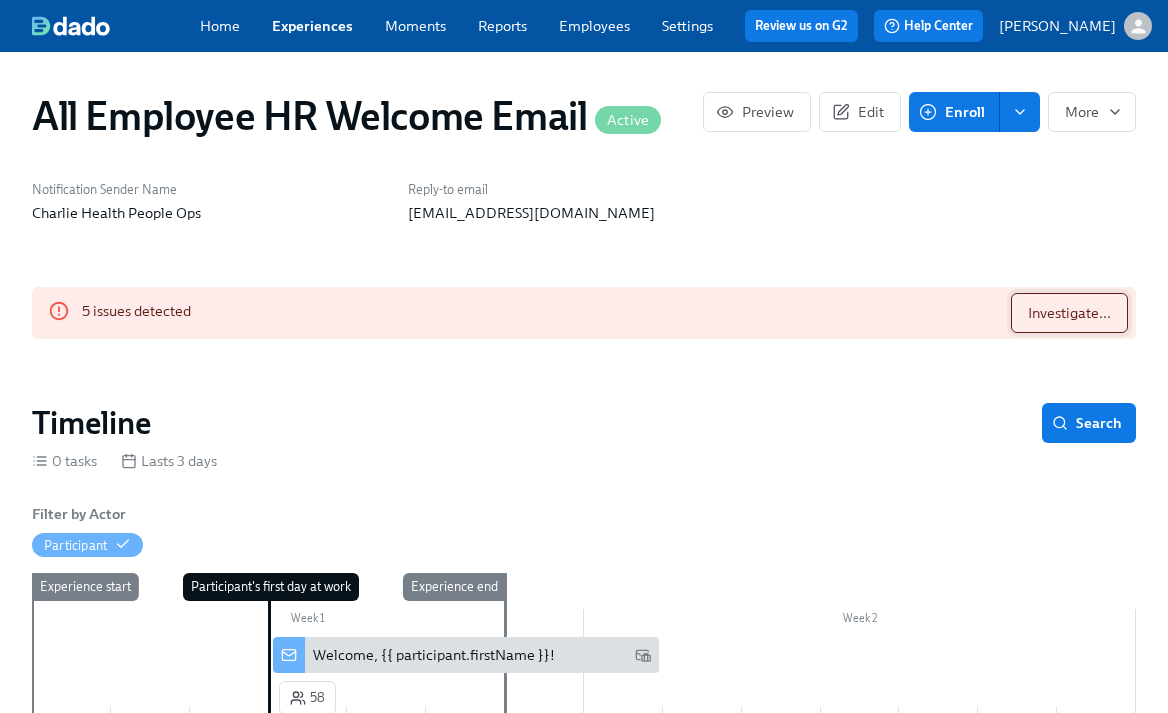 type 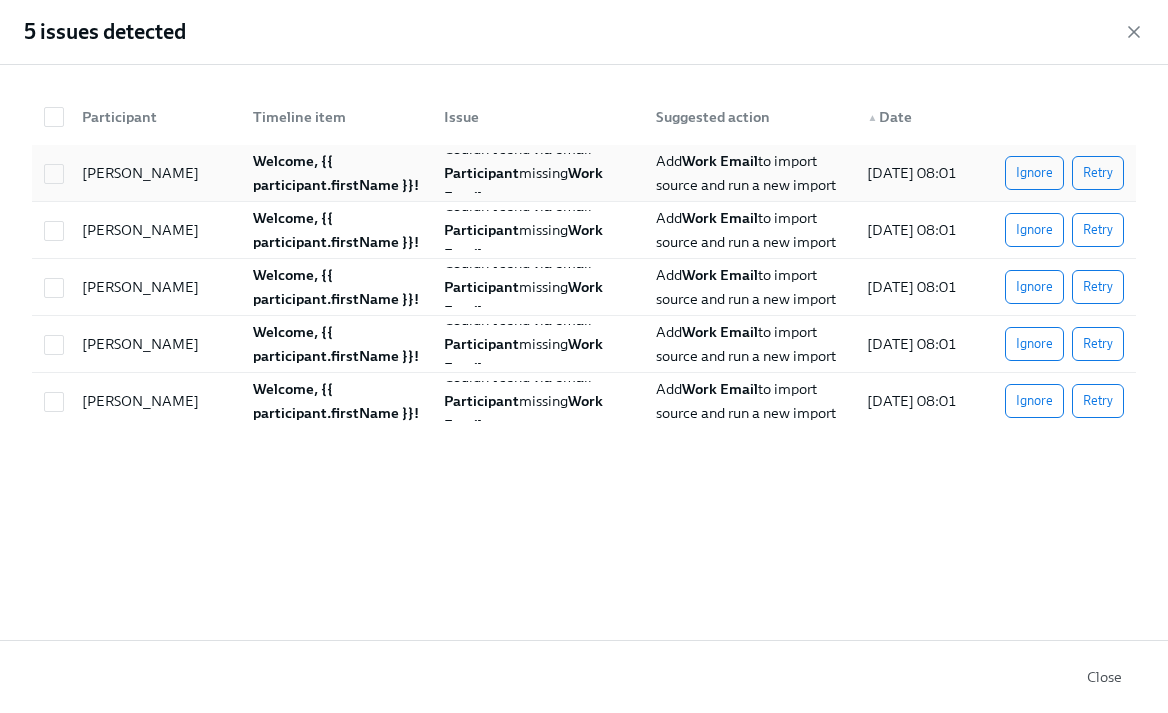 click on "Ignore Retry" at bounding box center [1052, 173] 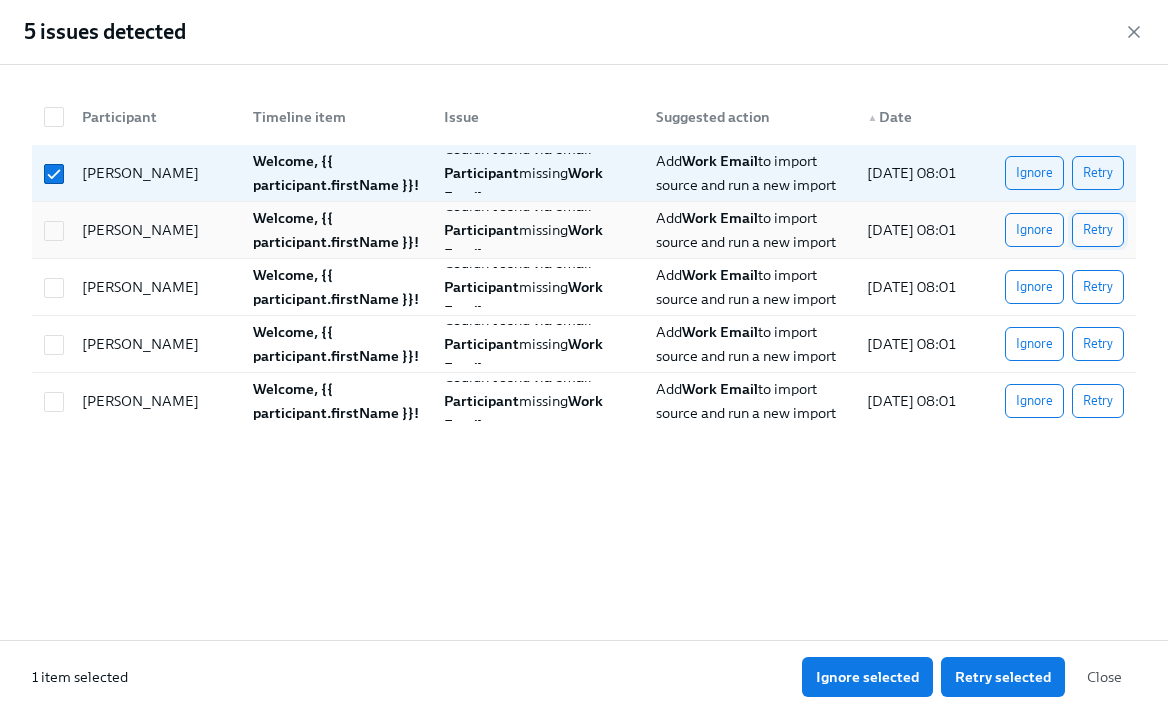 click on "Retry" at bounding box center (1098, 230) 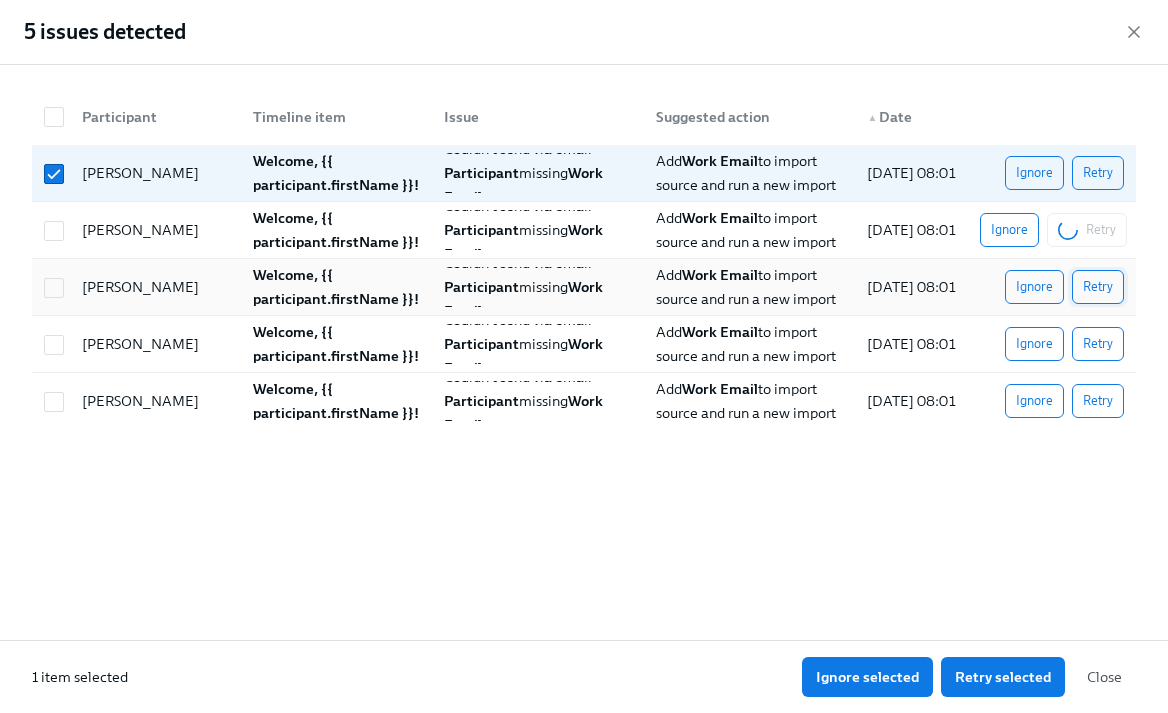 click on "Retry" at bounding box center (1098, 287) 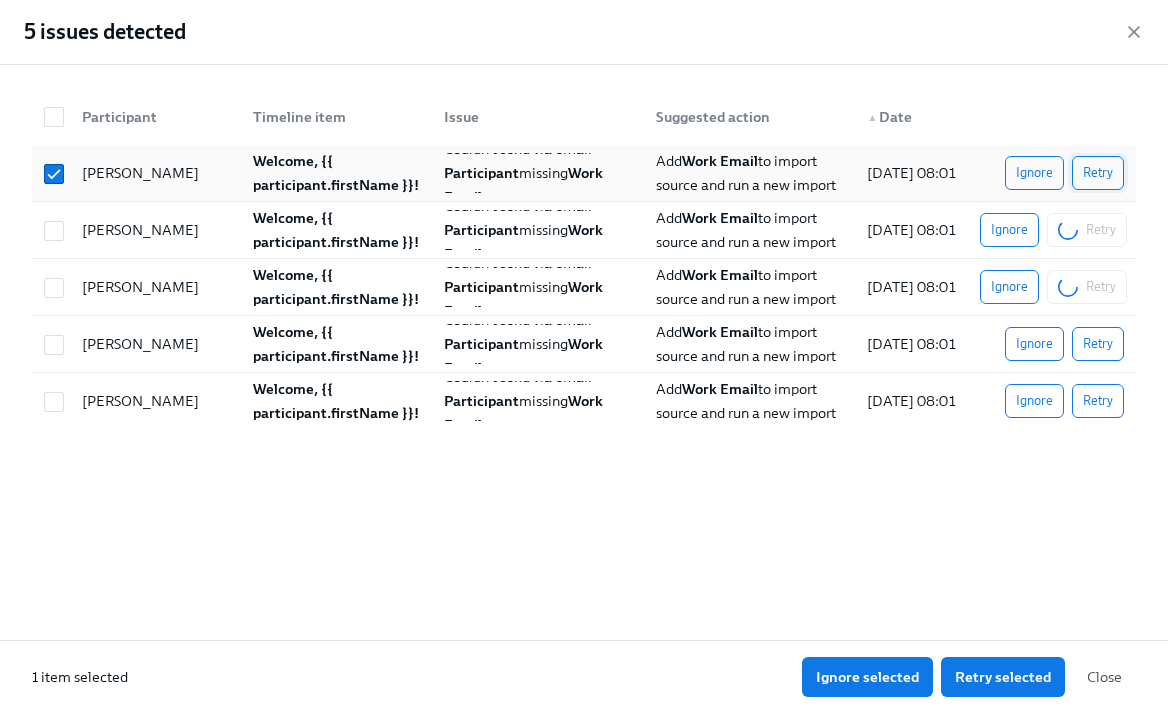 click on "Retry" at bounding box center (1098, 173) 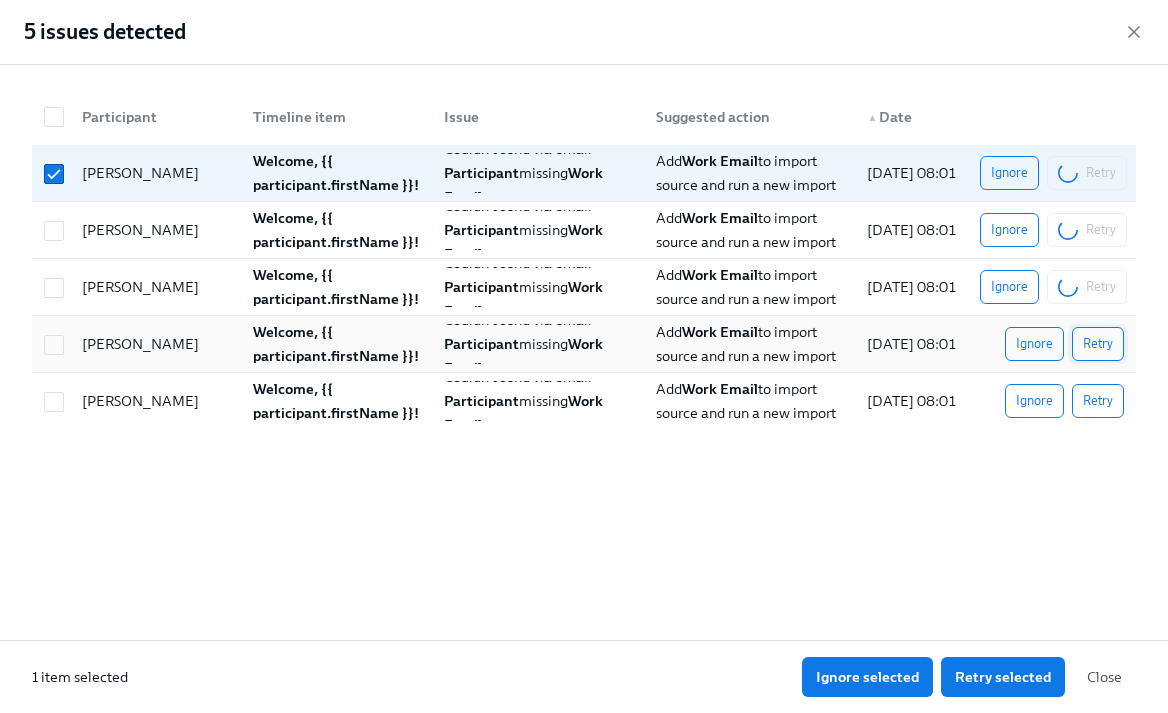 click on "Retry" at bounding box center (1098, 344) 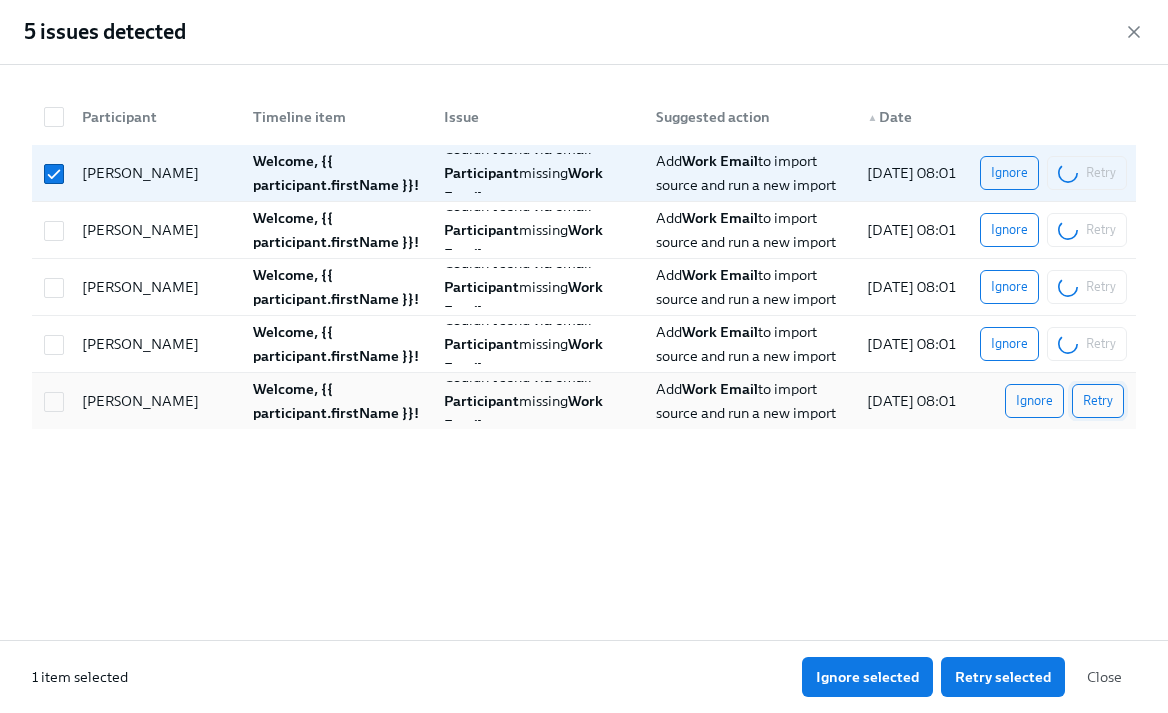 click on "Retry" at bounding box center (1098, 401) 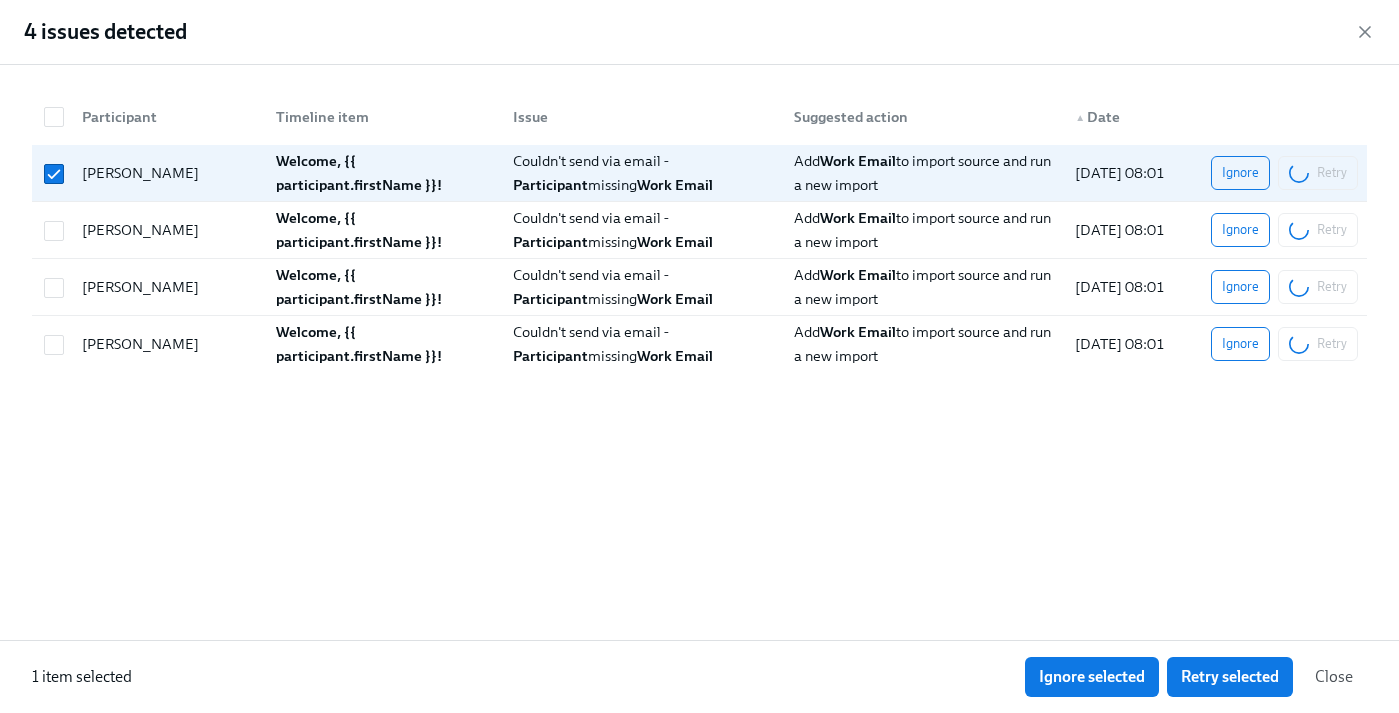 click on "Participant Timeline item Issue Suggested action ▲ Date [PERSON_NAME] Welcome, {{ participant.firstName }}! Couldn't send via email -  Participant  missing  Work Email Add  Work Email  to import source and run a new import [DATE] 08:01 Ignore   Retry [PERSON_NAME] Welcome, {{ participant.firstName }}! Couldn't send via email -  Participant  missing  Work Email Add  Work Email  to import source and run a new import [DATE] 08:01 Ignore   Retry [PERSON_NAME] Welcome, {{ participant.firstName }}! Couldn't send via email -  Participant  missing  Work Email Add  Work Email  to import source and run a new import [DATE] 08:01 Ignore   Retry [PERSON_NAME] Welcome, {{ participant.firstName }}! Couldn't send via email -  Participant  missing  Work Email Add  Work Email  to import source and run a new import [DATE] 08:01 Ignore   Retry" at bounding box center (699, 352) 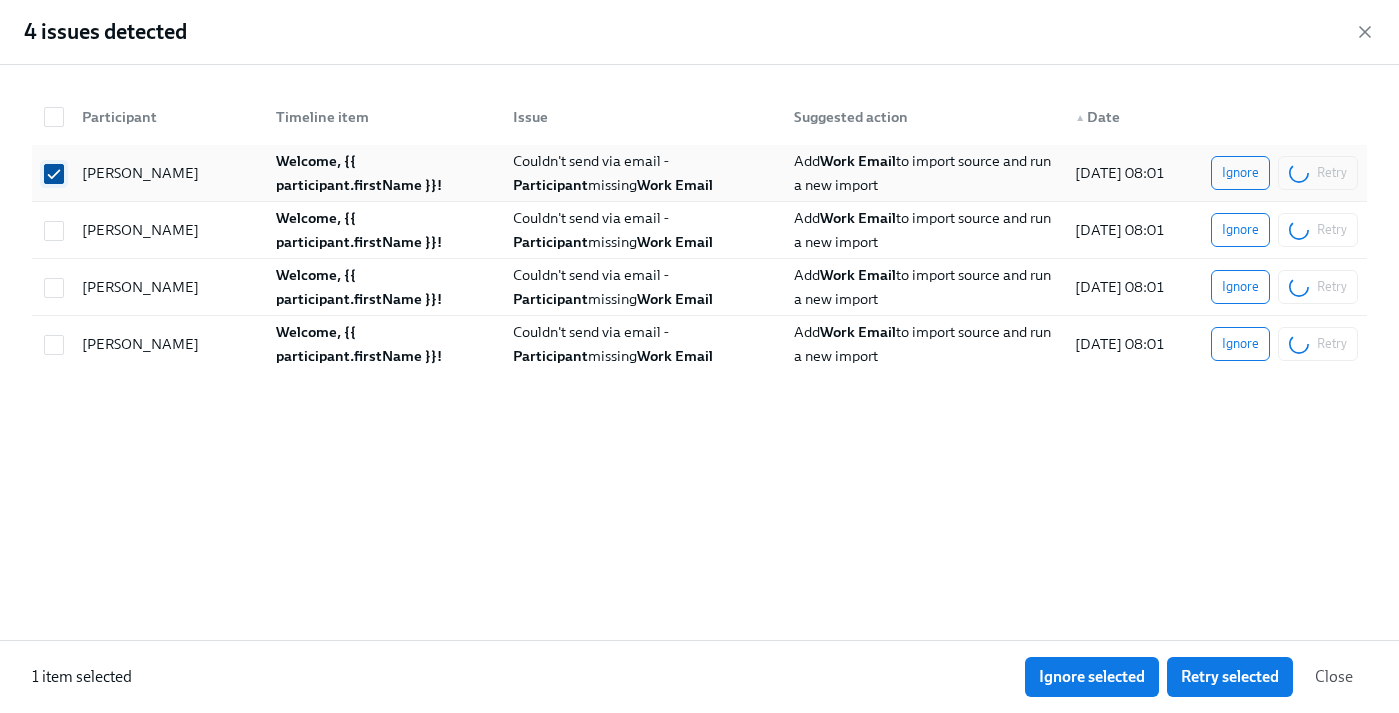 click at bounding box center [54, 174] 